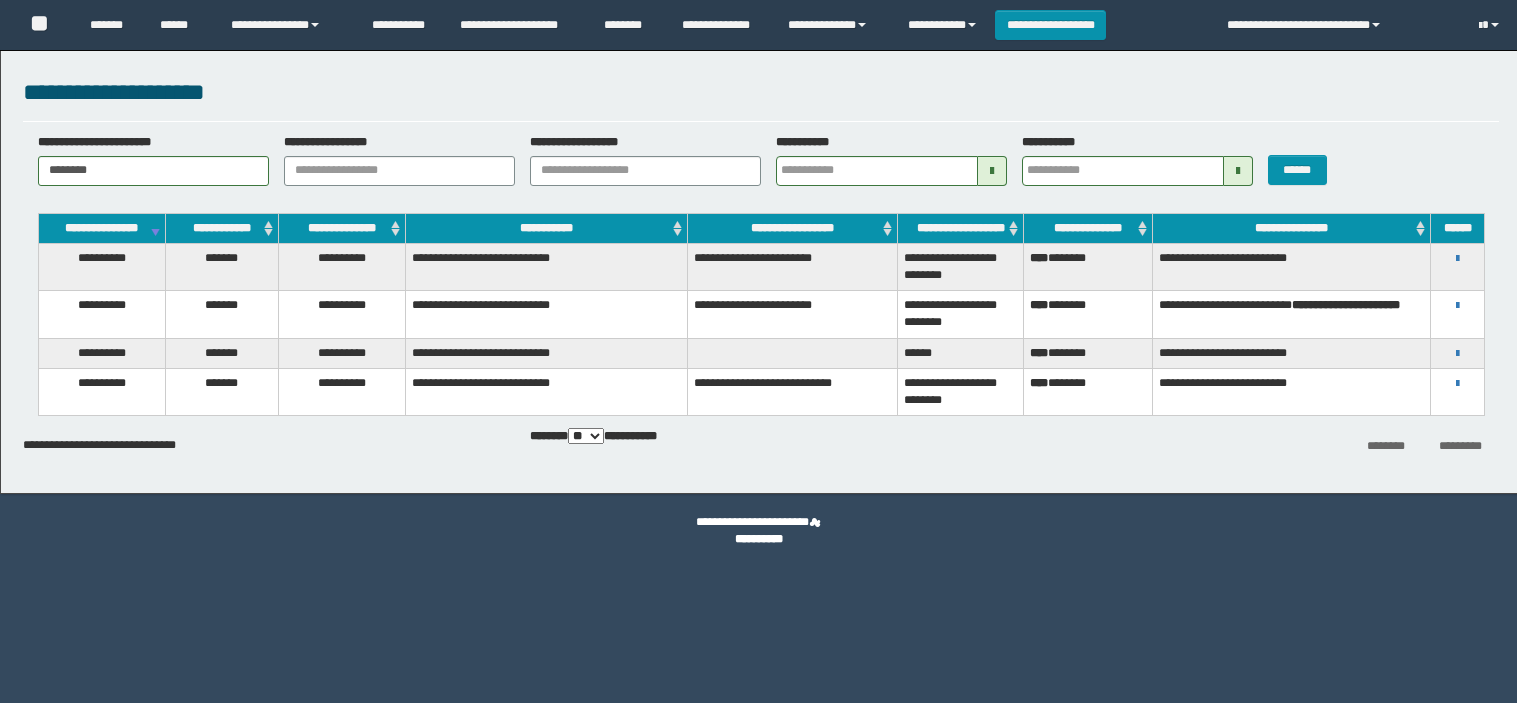scroll, scrollTop: 0, scrollLeft: 0, axis: both 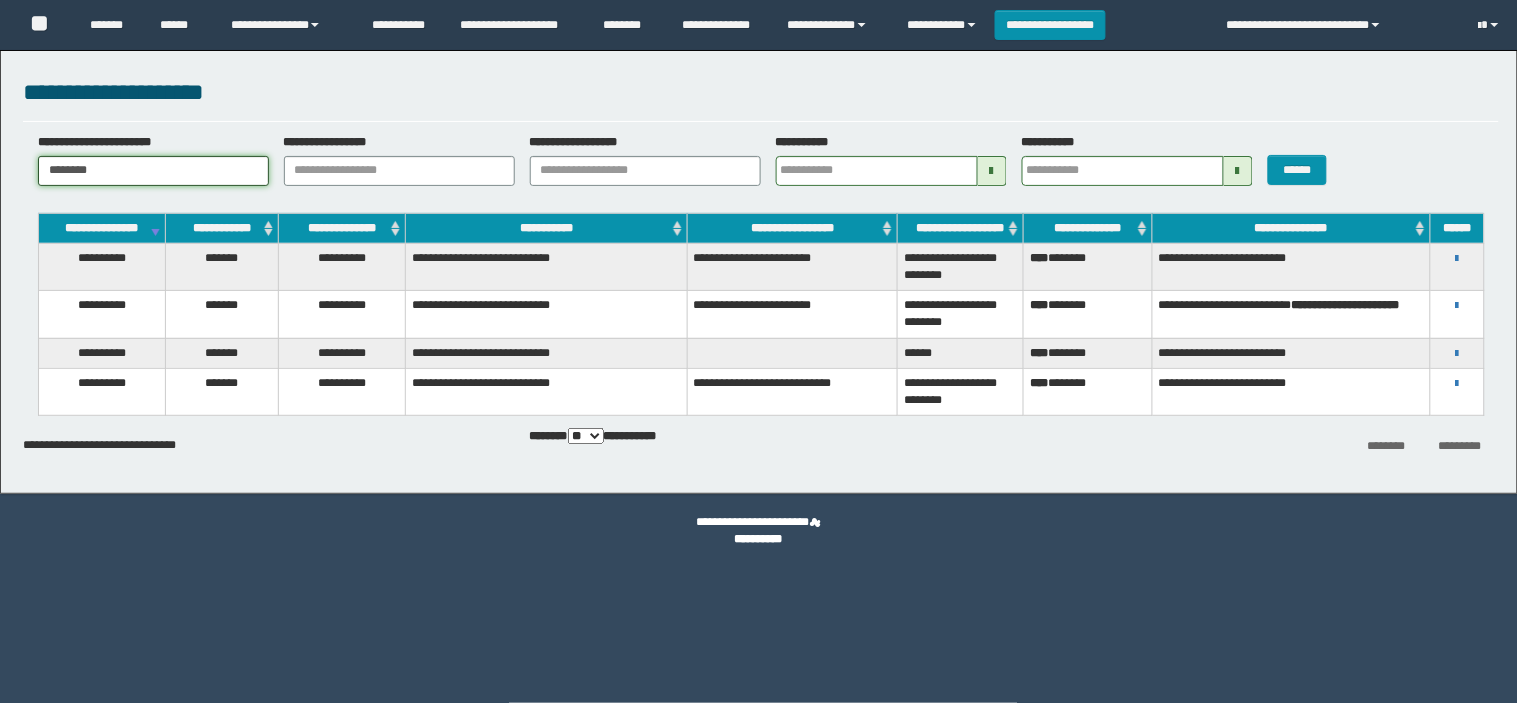 click on "********" at bounding box center (153, 171) 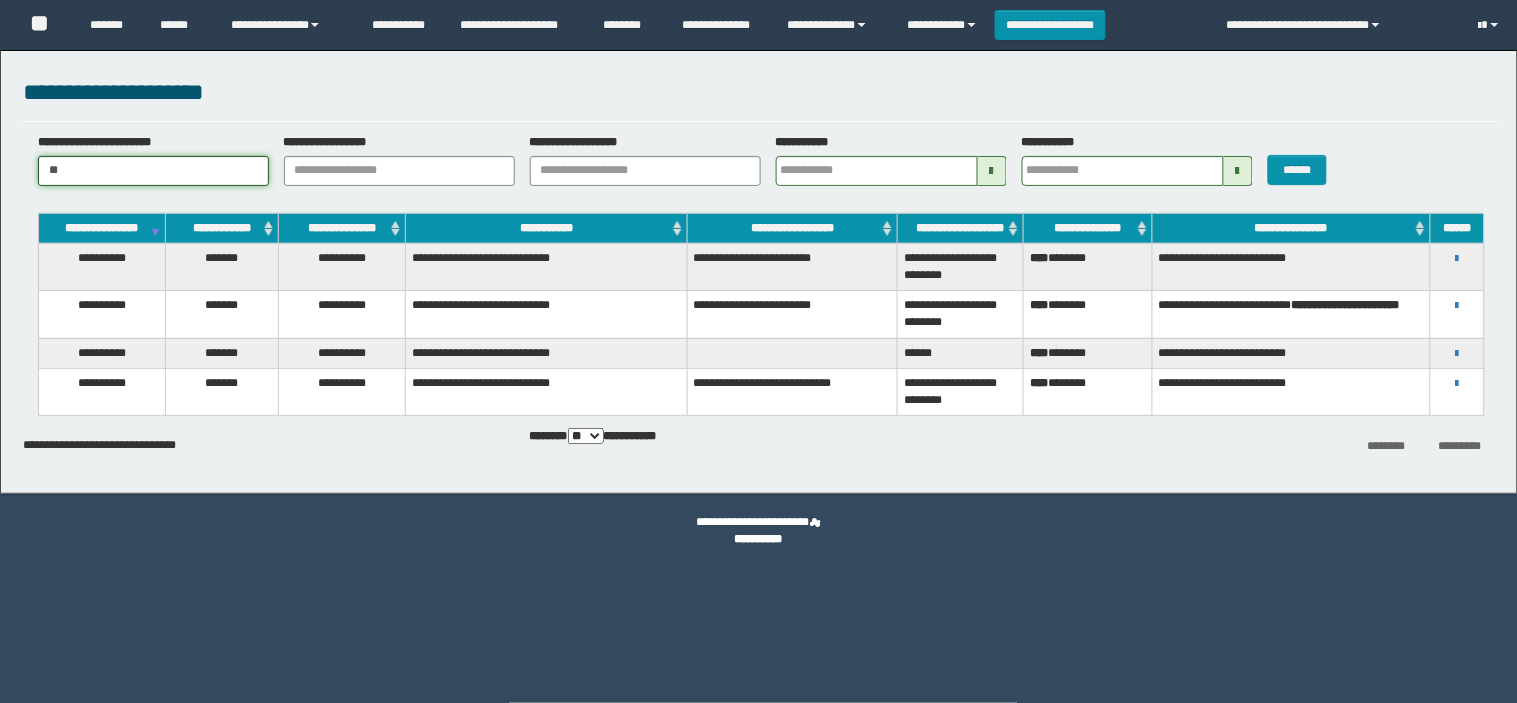 type on "*" 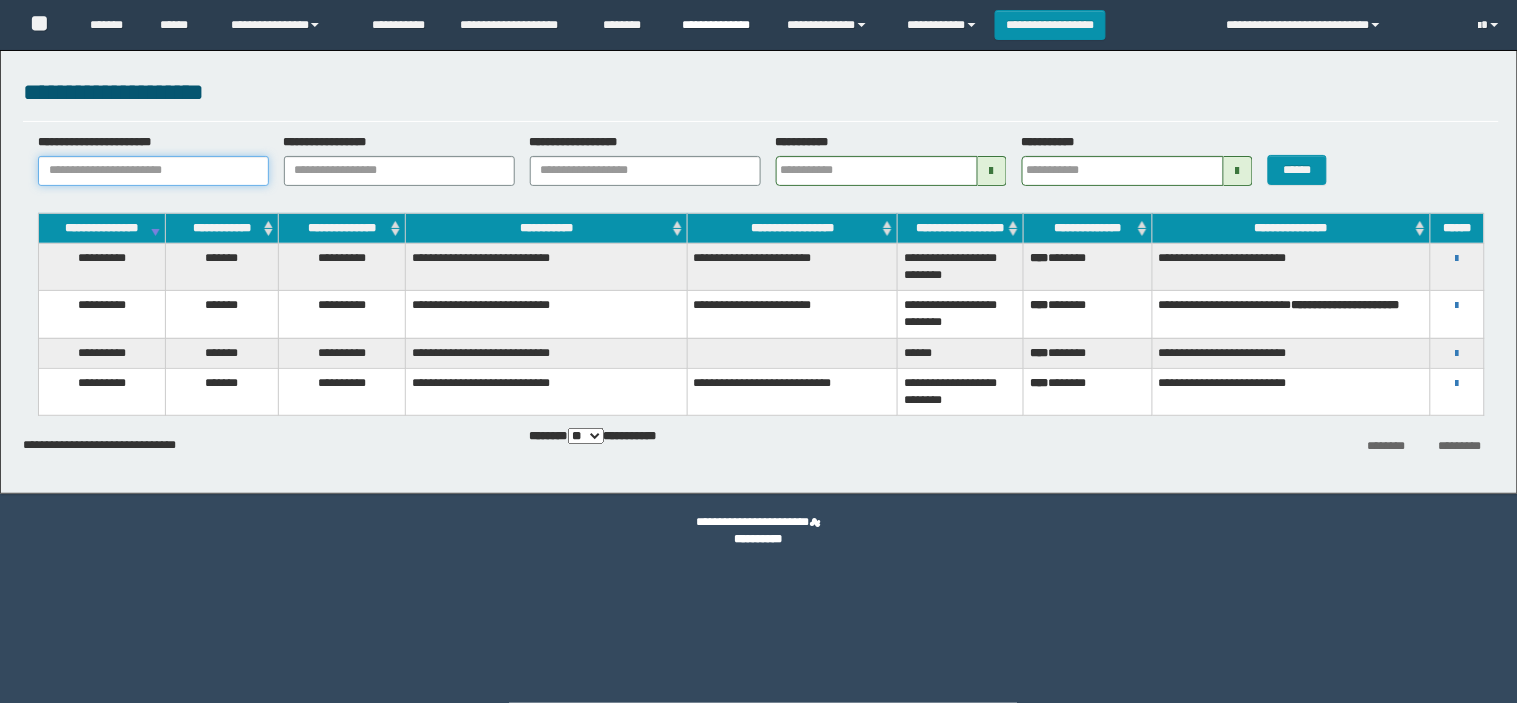 type 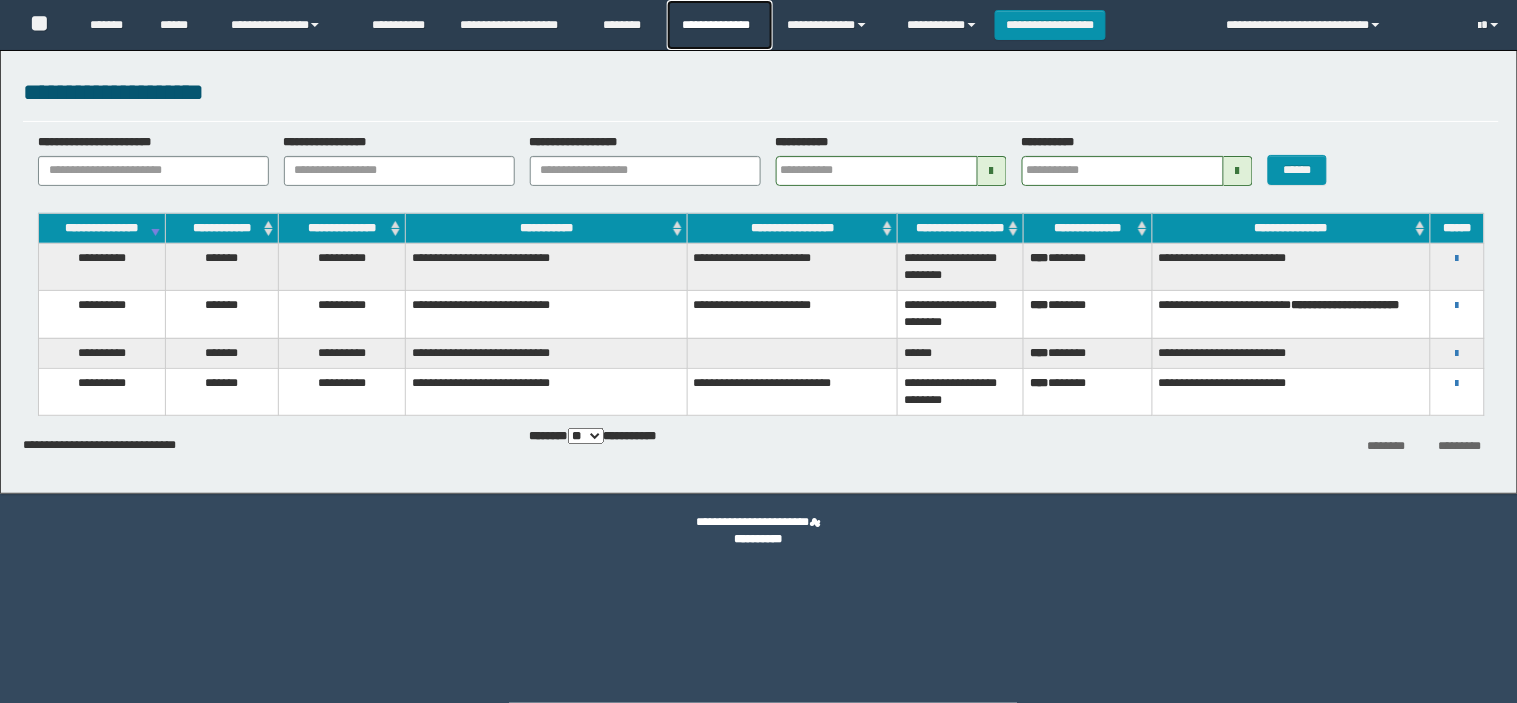 click on "**********" at bounding box center [719, 25] 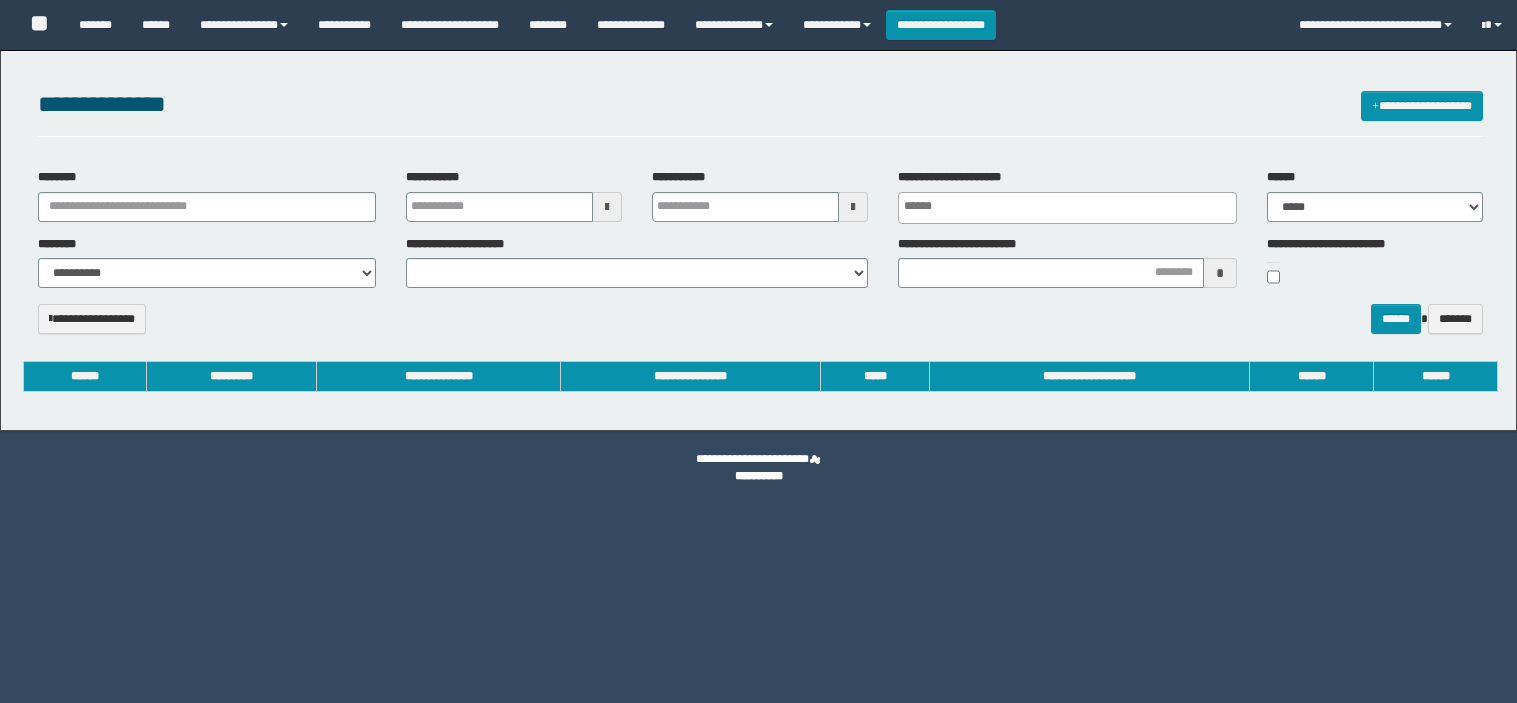select 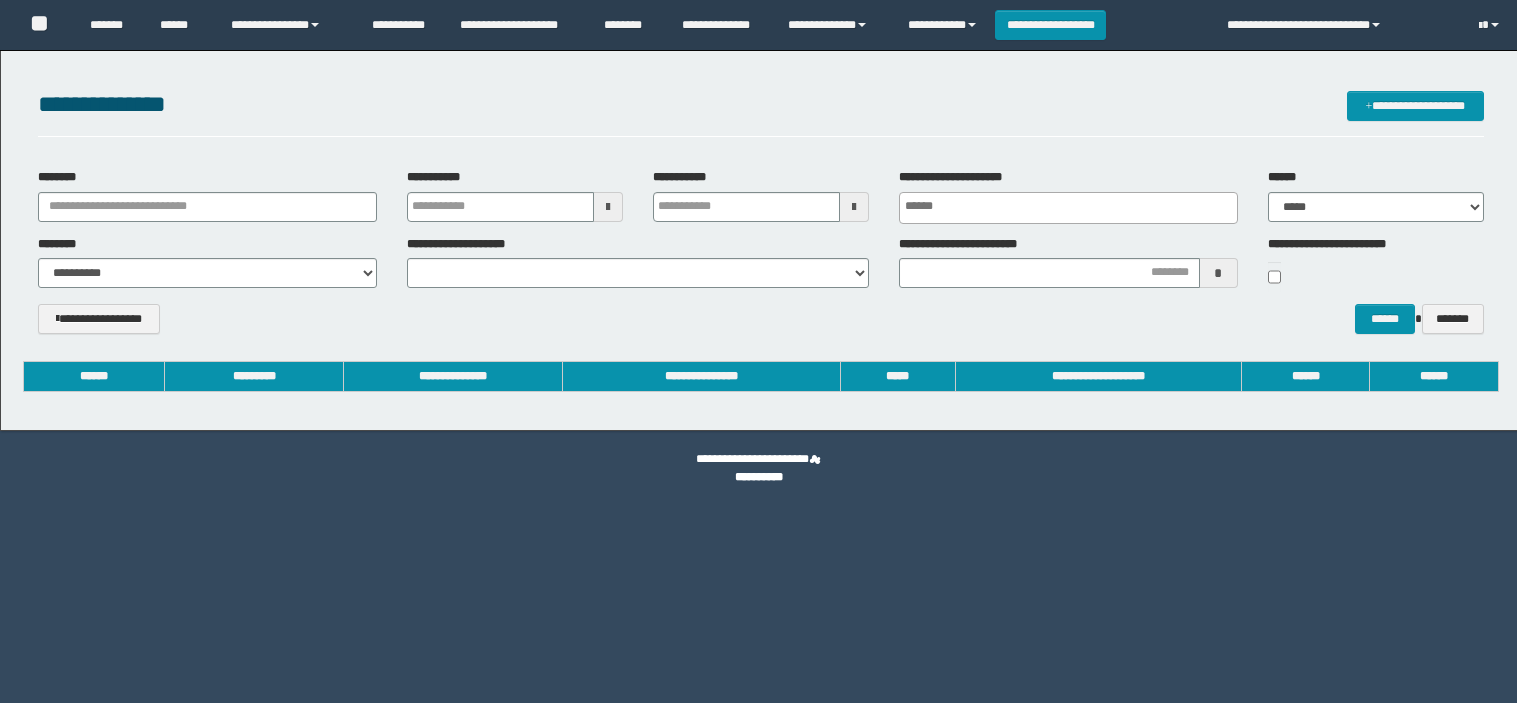 scroll, scrollTop: 0, scrollLeft: 0, axis: both 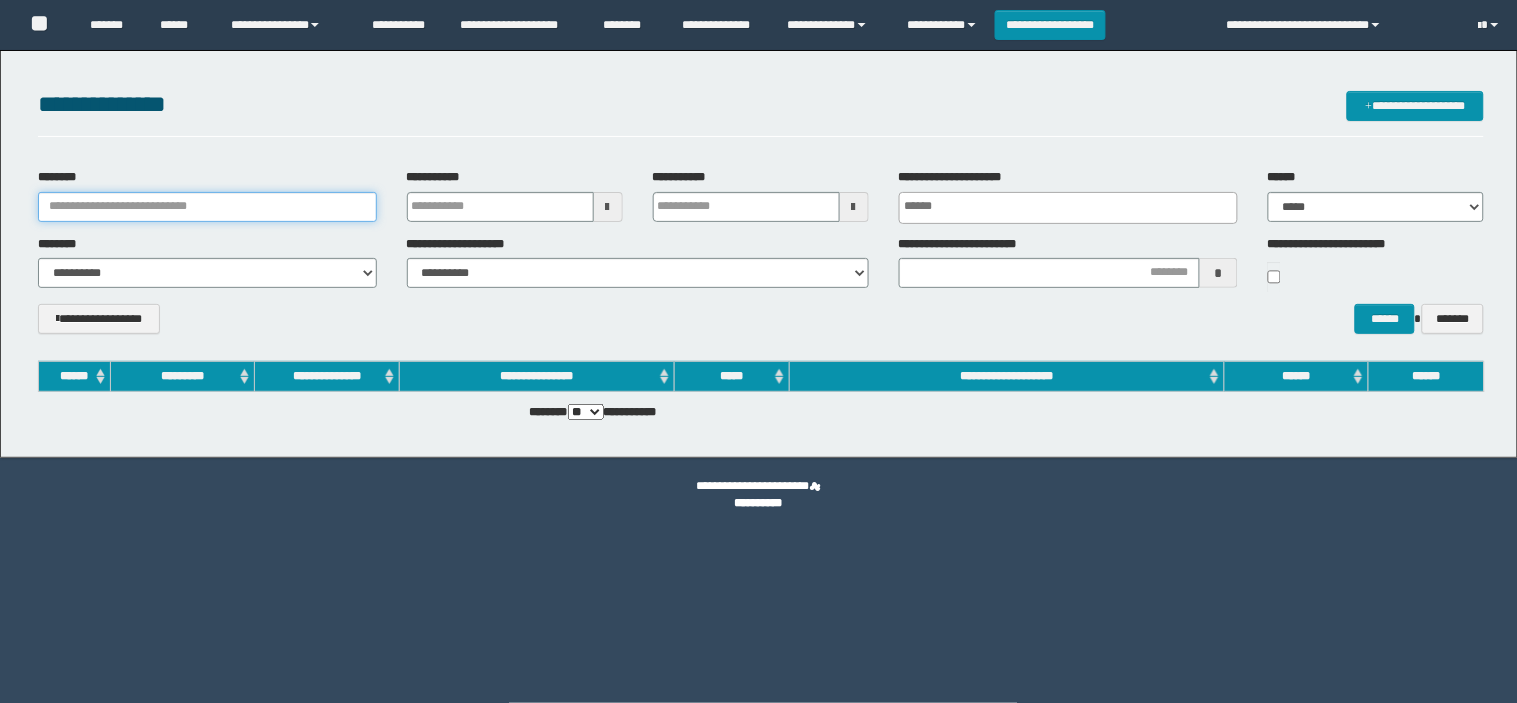 click on "********" at bounding box center [207, 207] 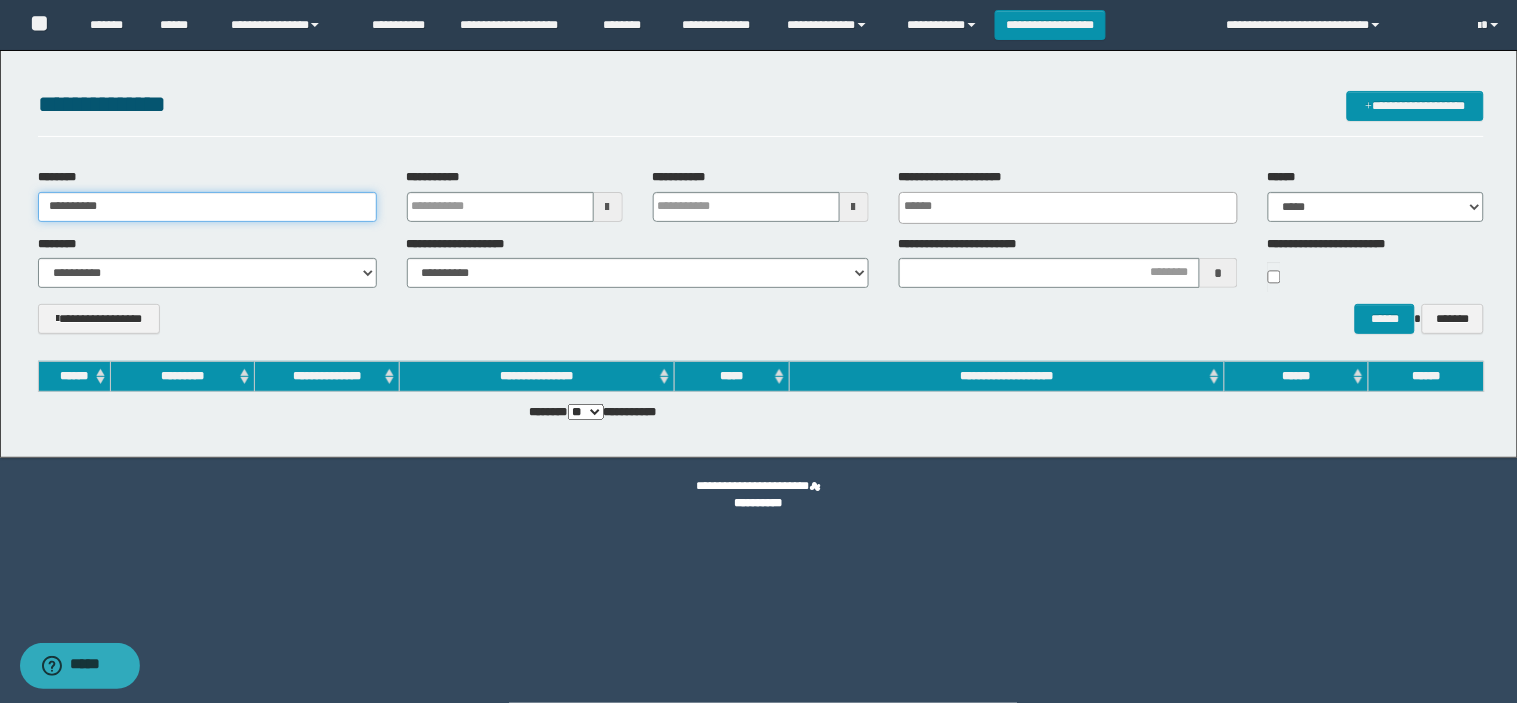 type on "**********" 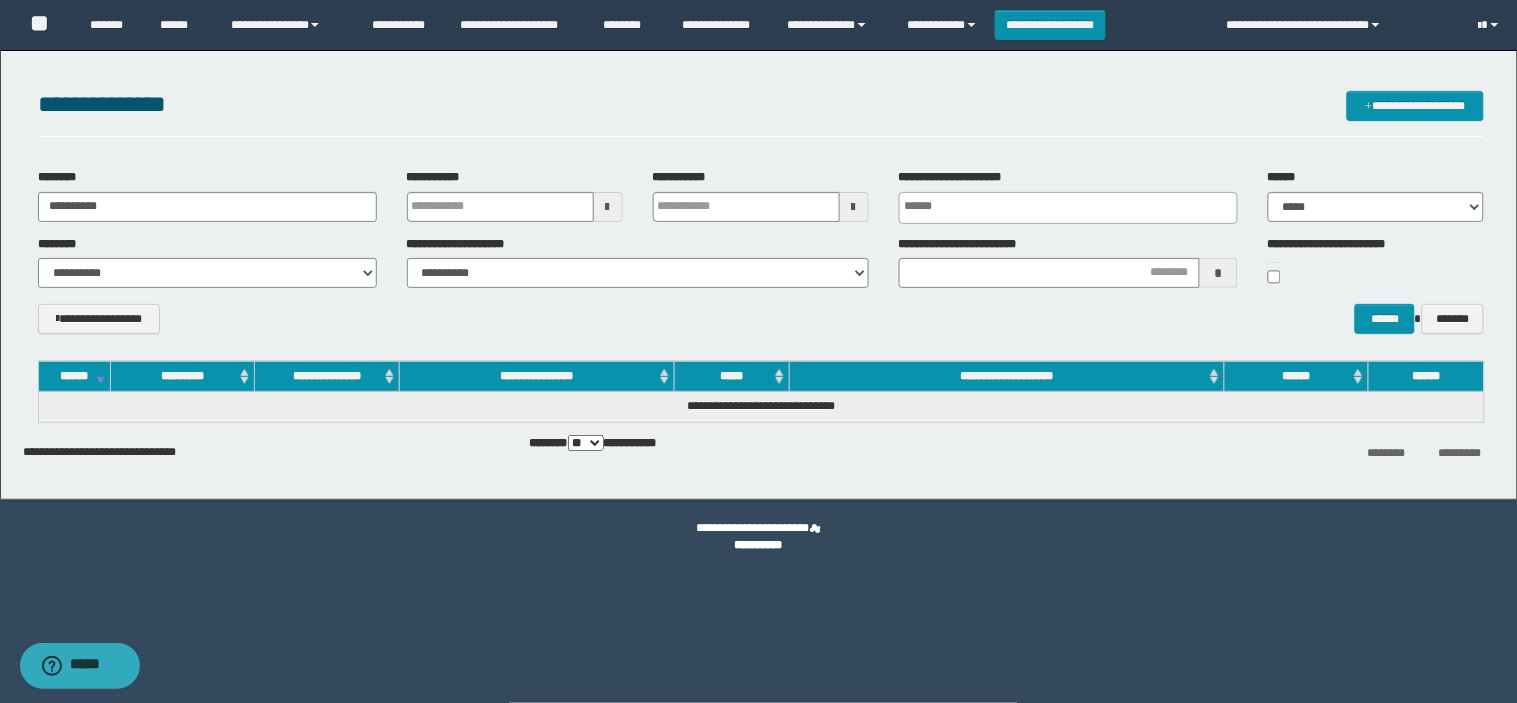 click on "**********" at bounding box center (207, 195) 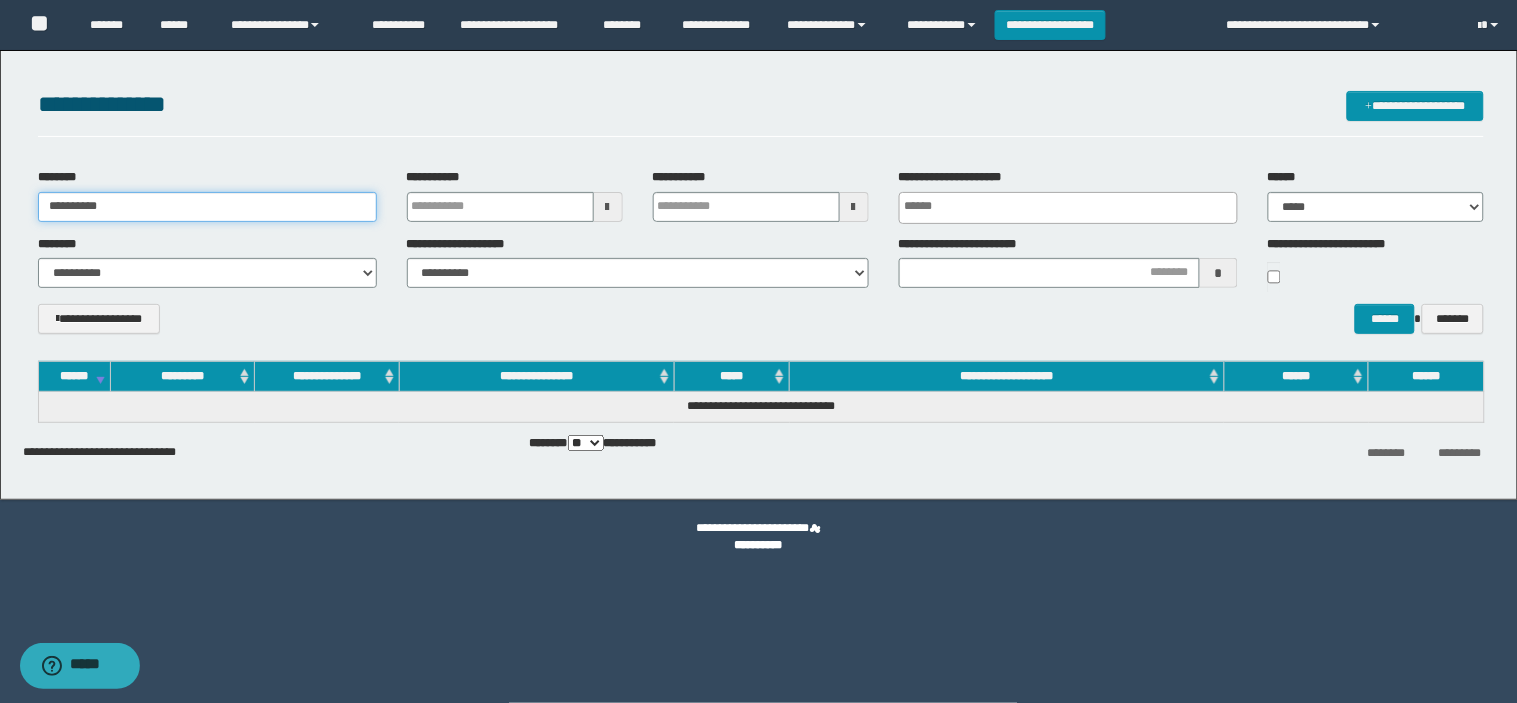 click on "**********" at bounding box center (207, 207) 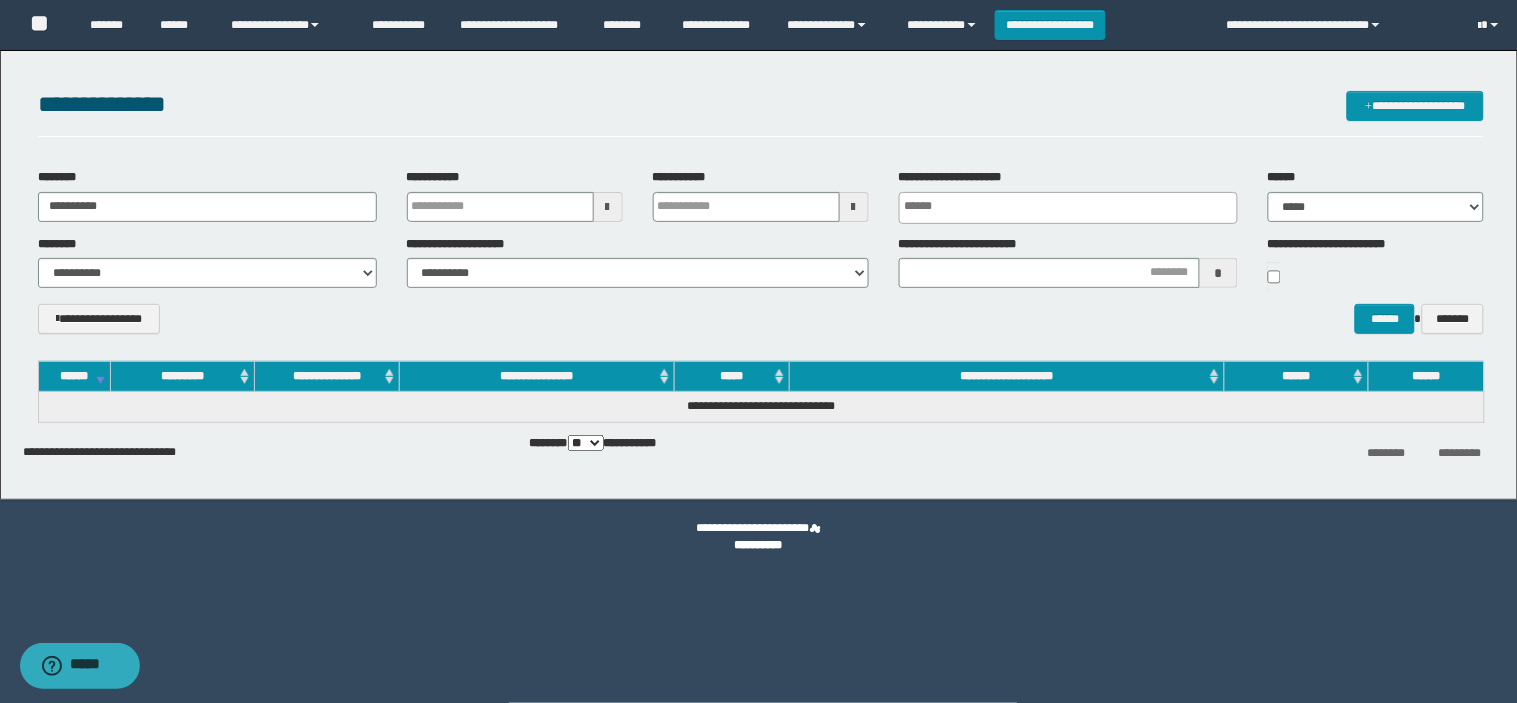 click on "**********" at bounding box center [761, 114] 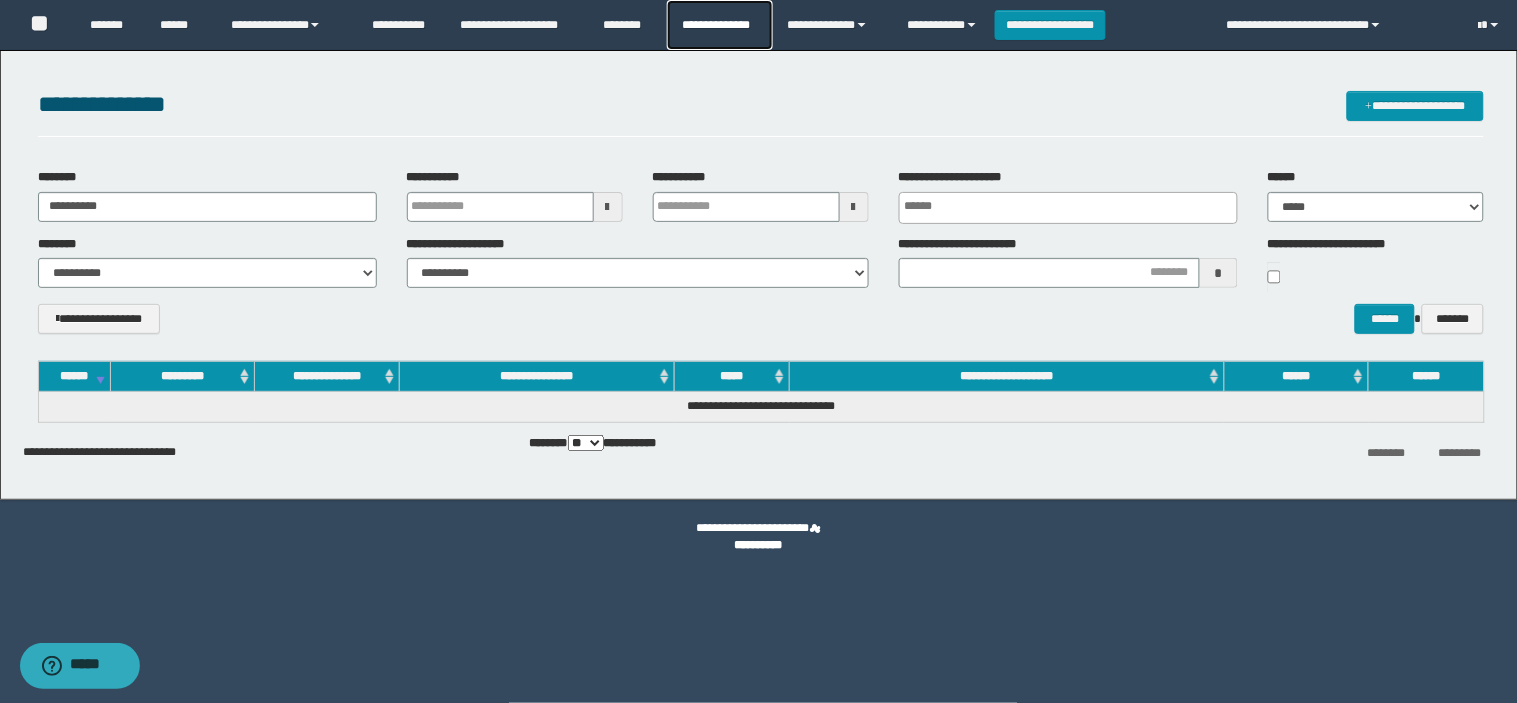 click on "**********" at bounding box center (719, 25) 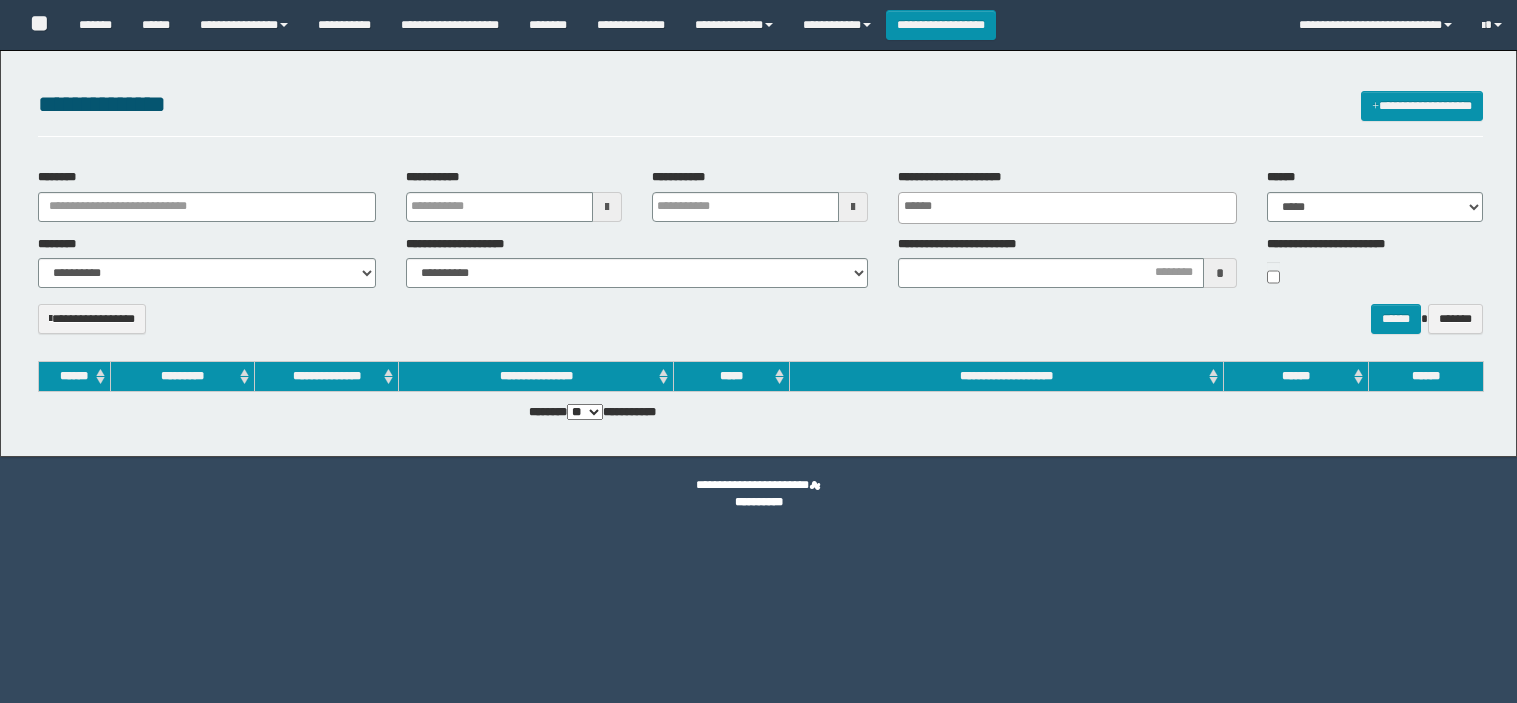 select 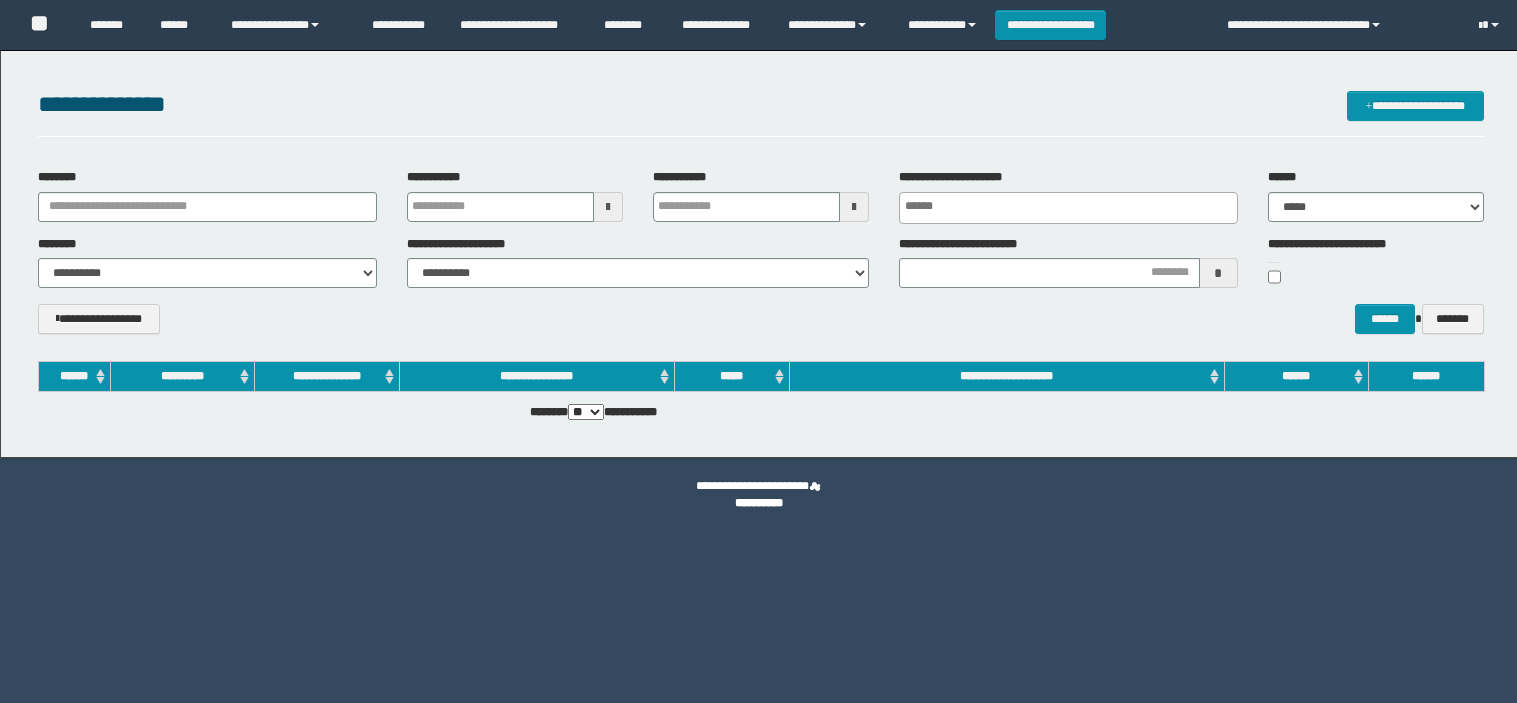 scroll, scrollTop: 0, scrollLeft: 0, axis: both 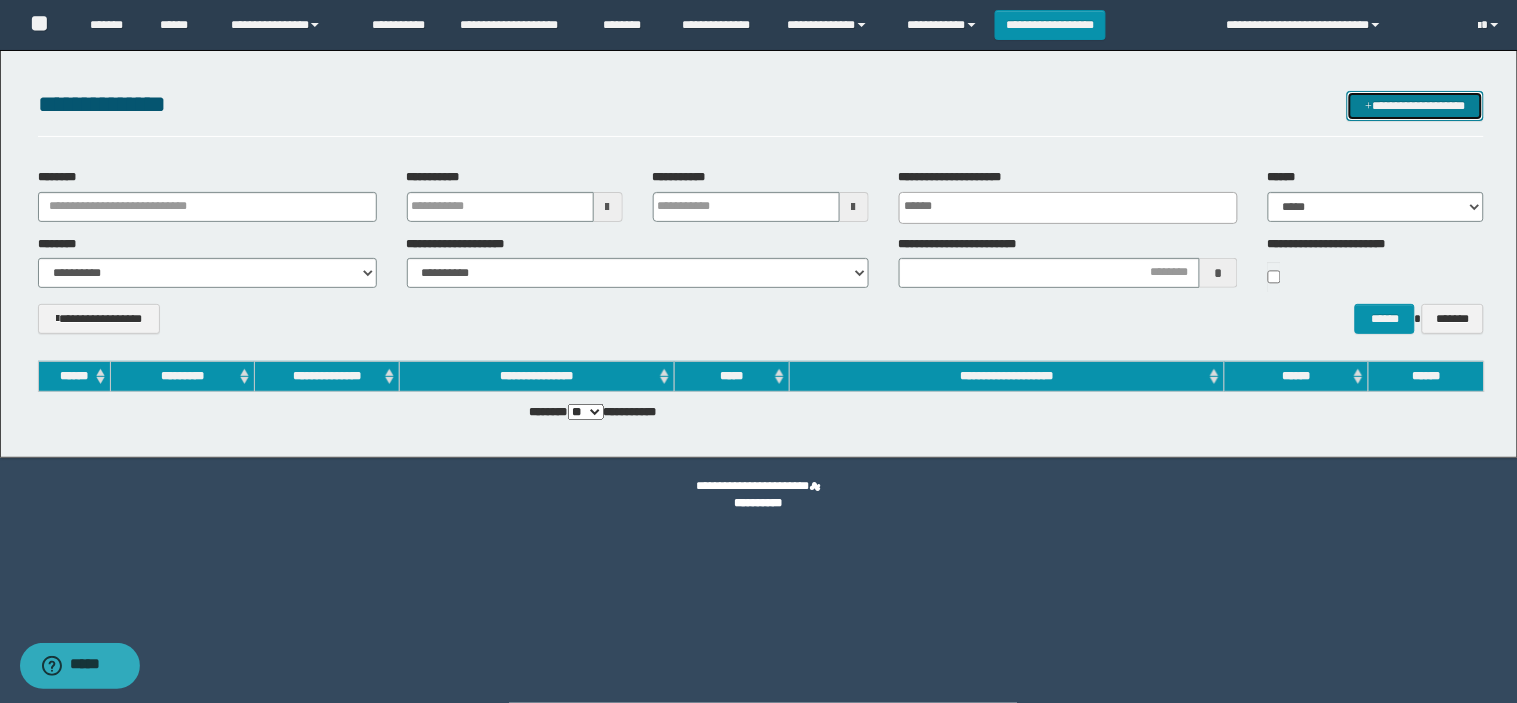 click on "**********" at bounding box center (1415, 106) 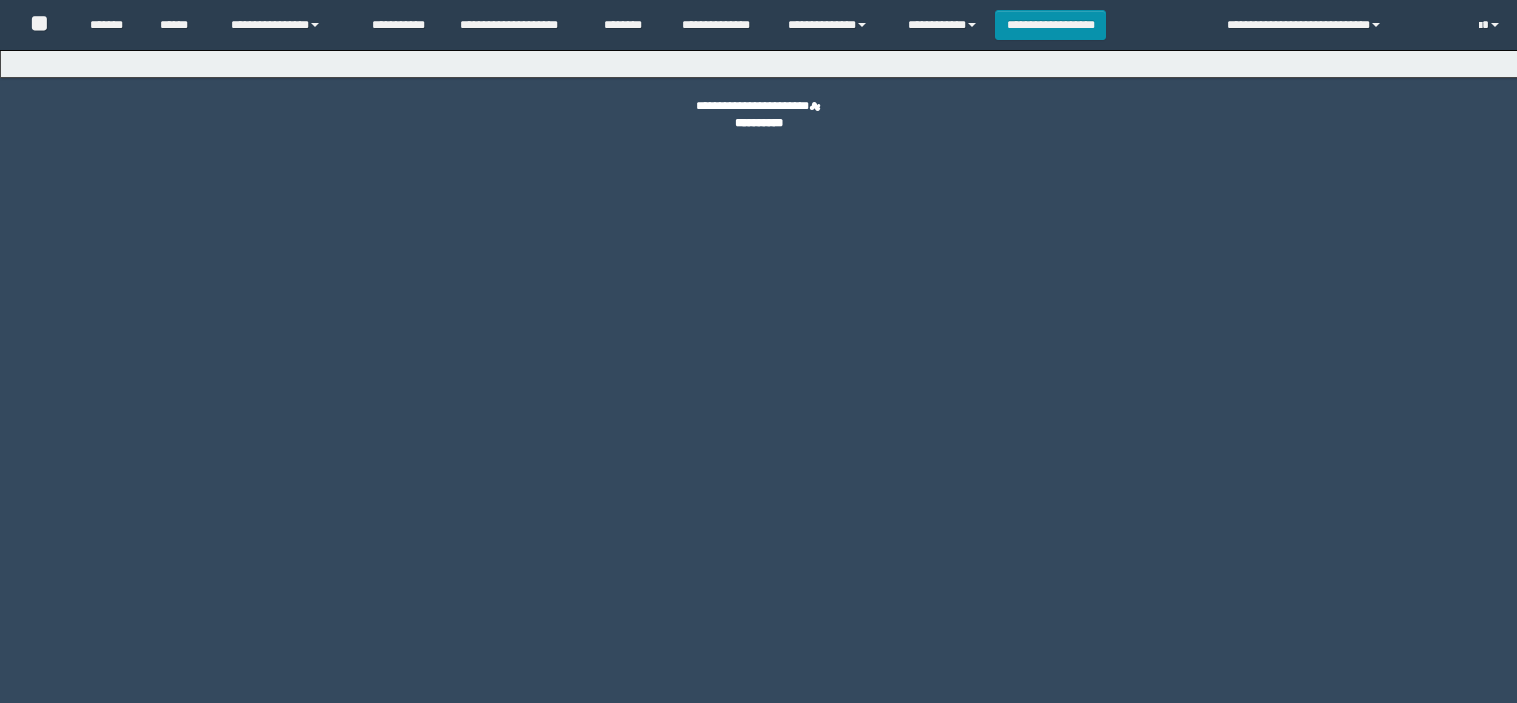 scroll, scrollTop: 0, scrollLeft: 0, axis: both 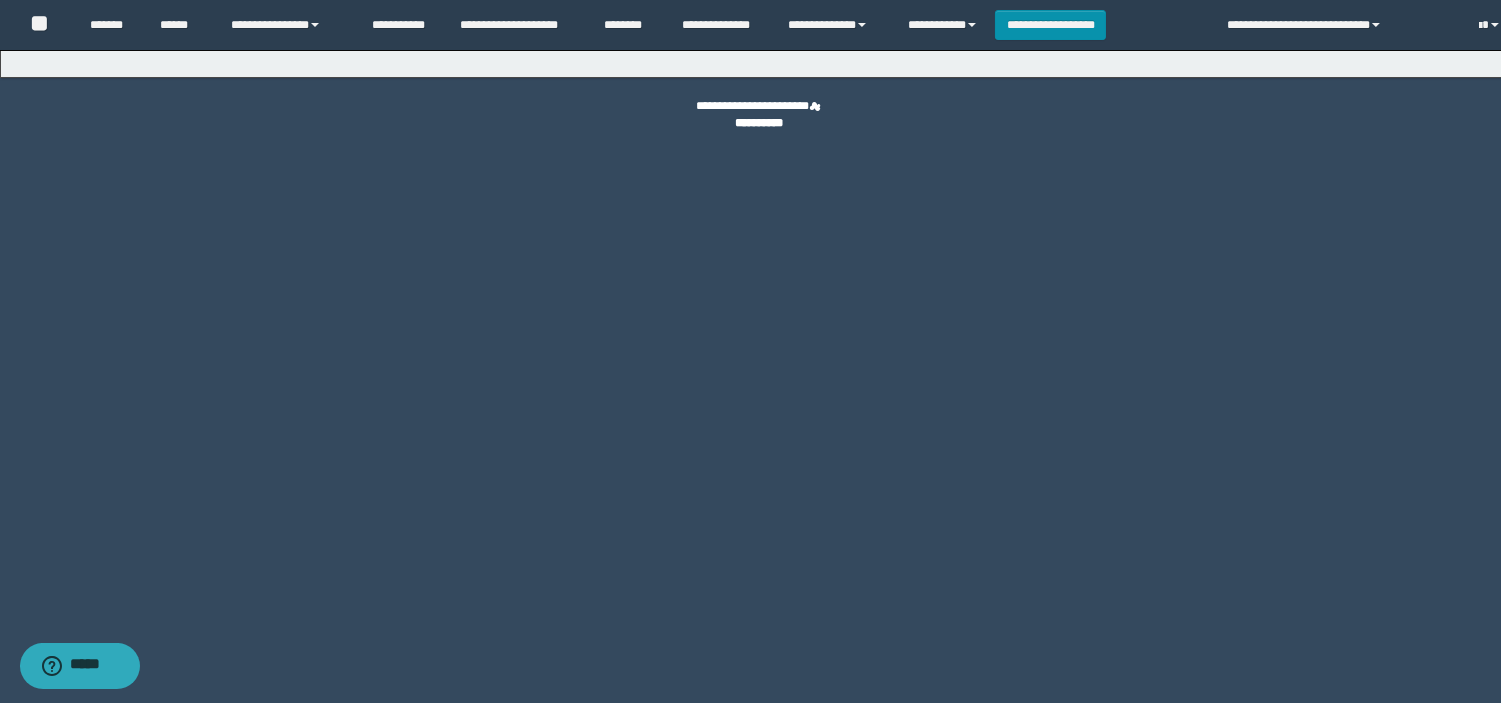 select 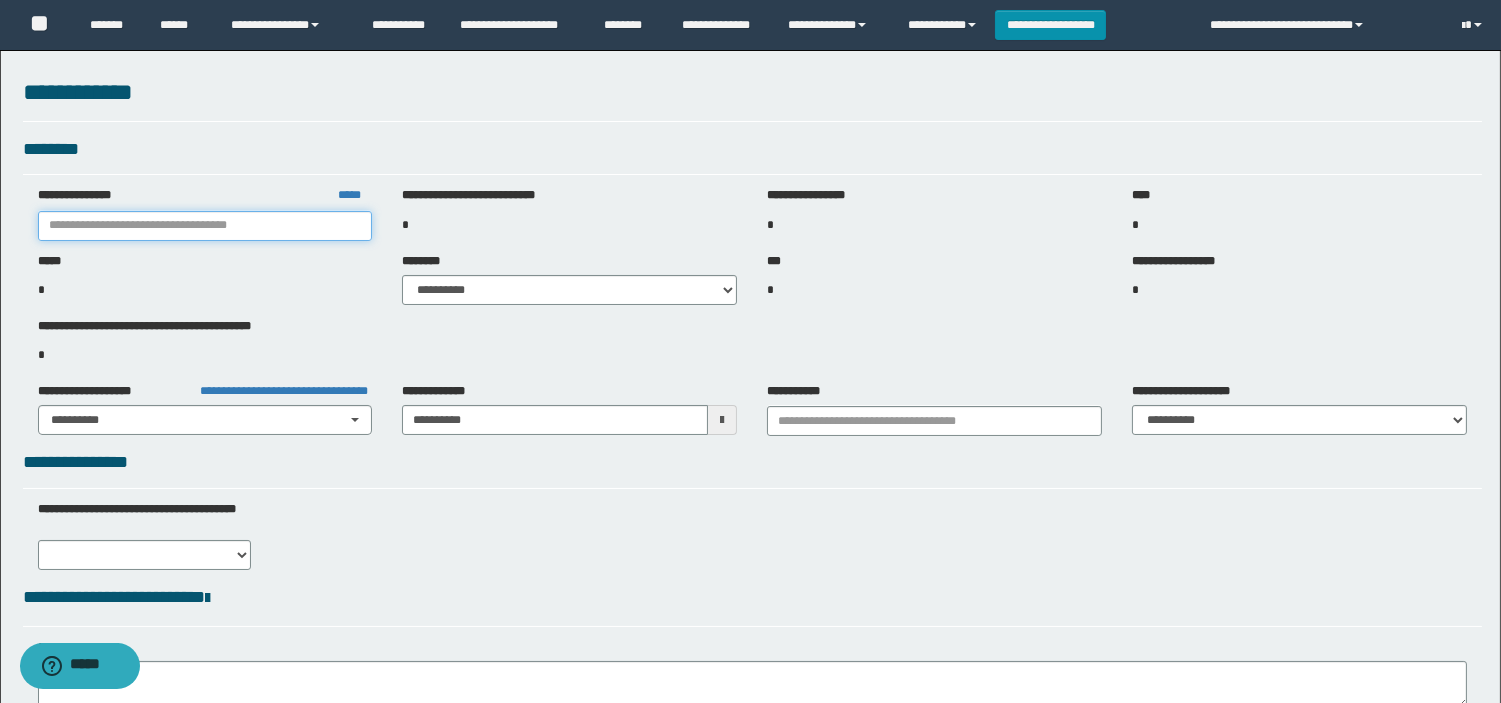 click at bounding box center [205, 226] 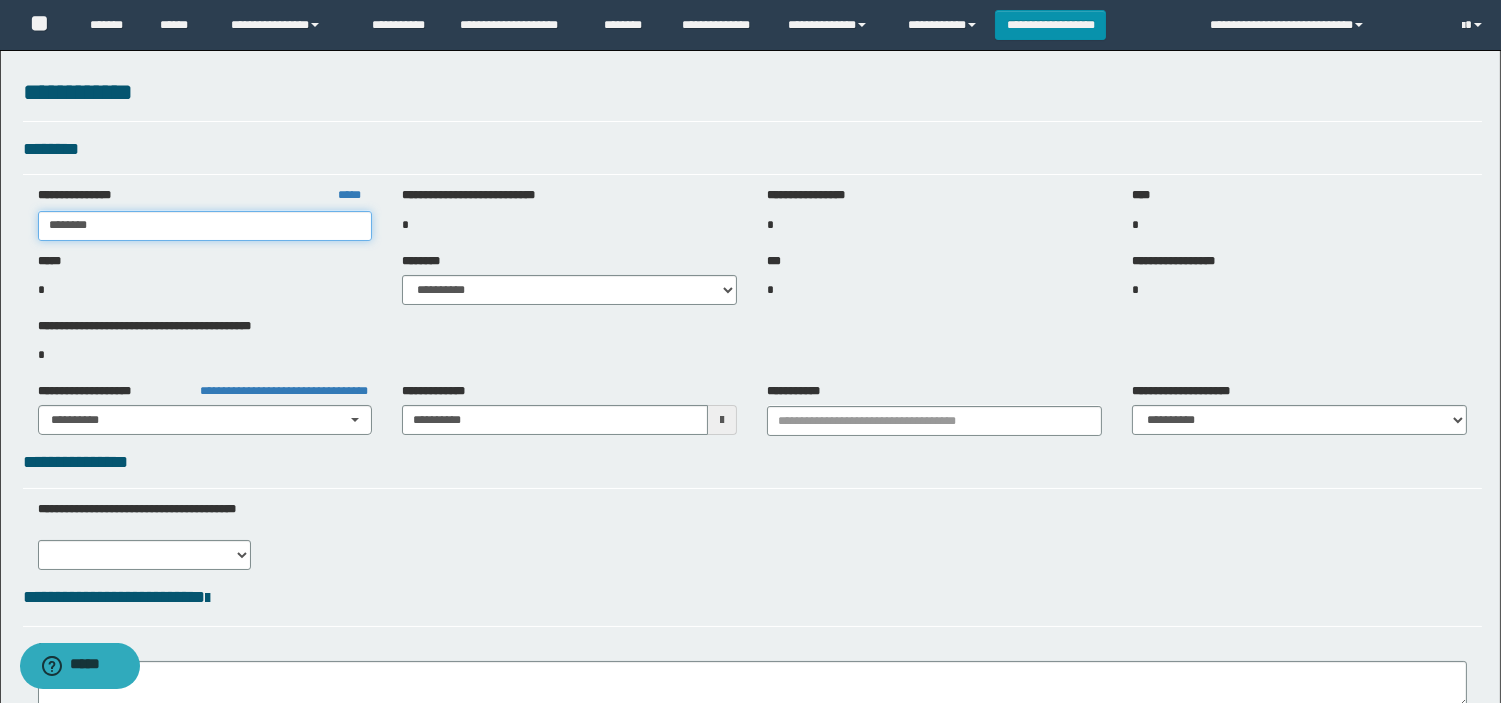 click on "********" at bounding box center [205, 226] 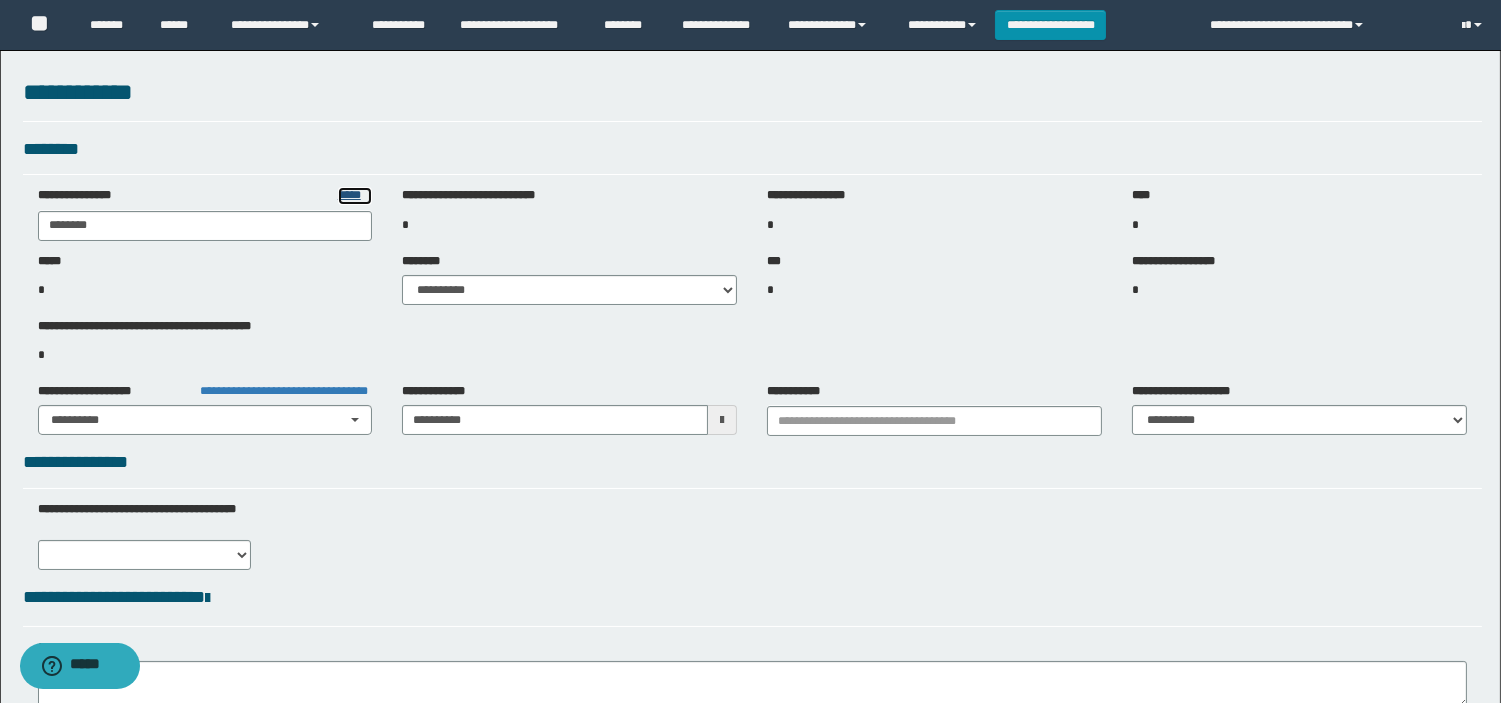 click on "*****" at bounding box center (355, 195) 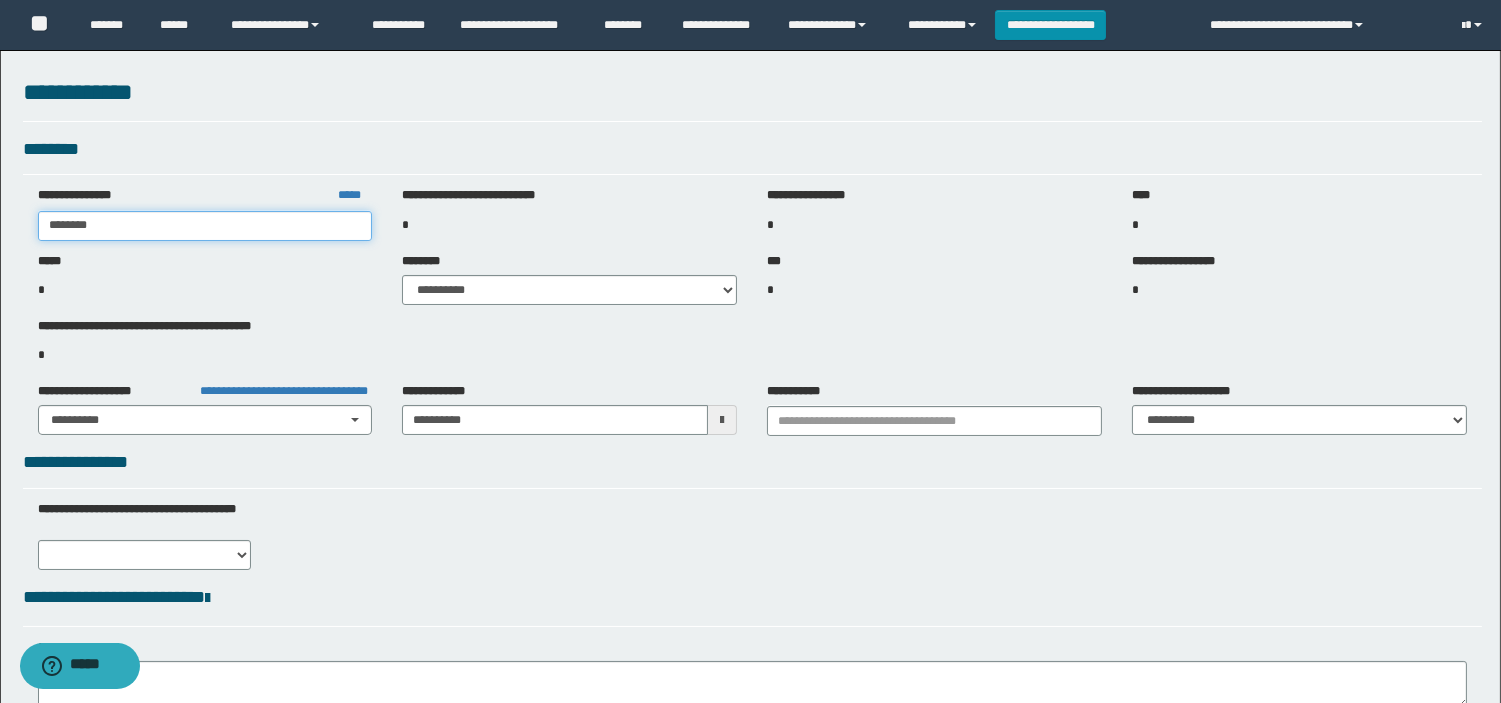 click on "********" at bounding box center [205, 226] 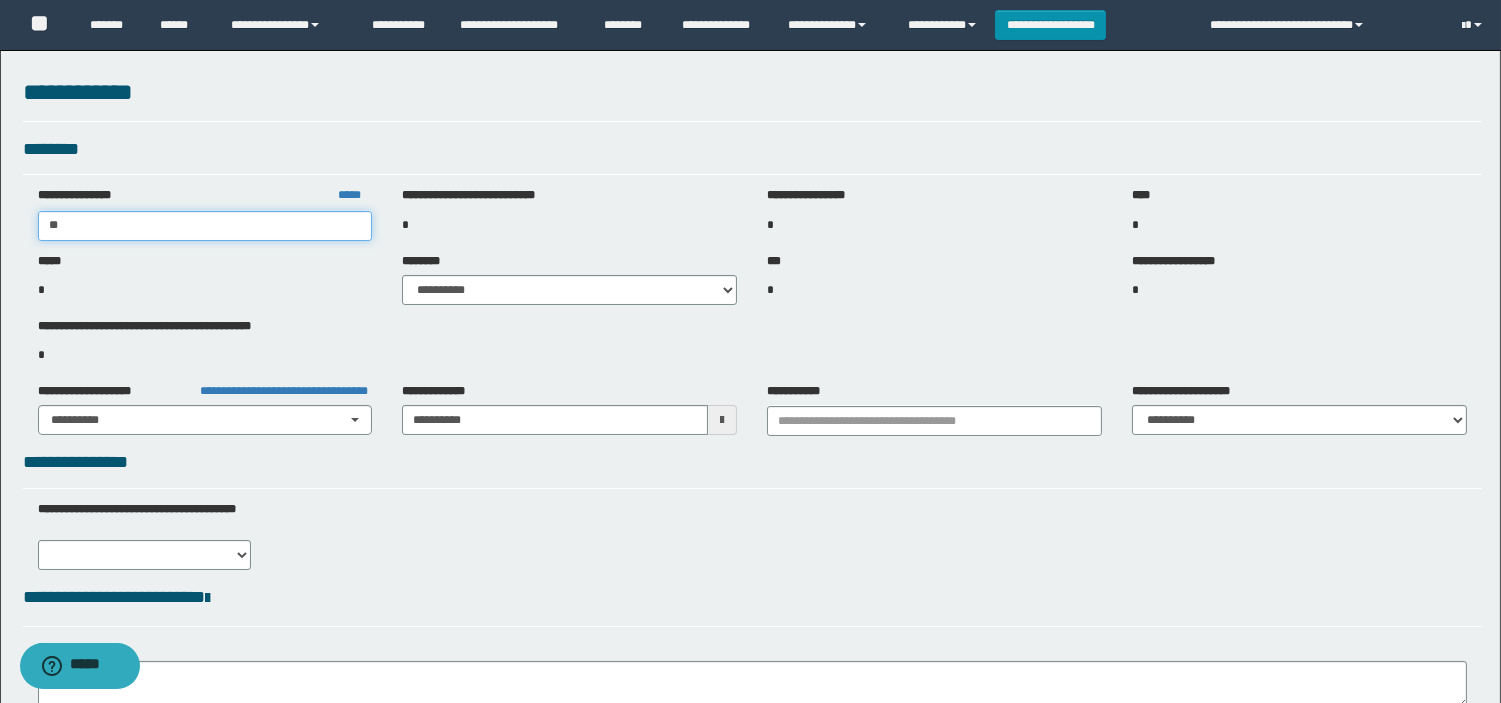 type on "*" 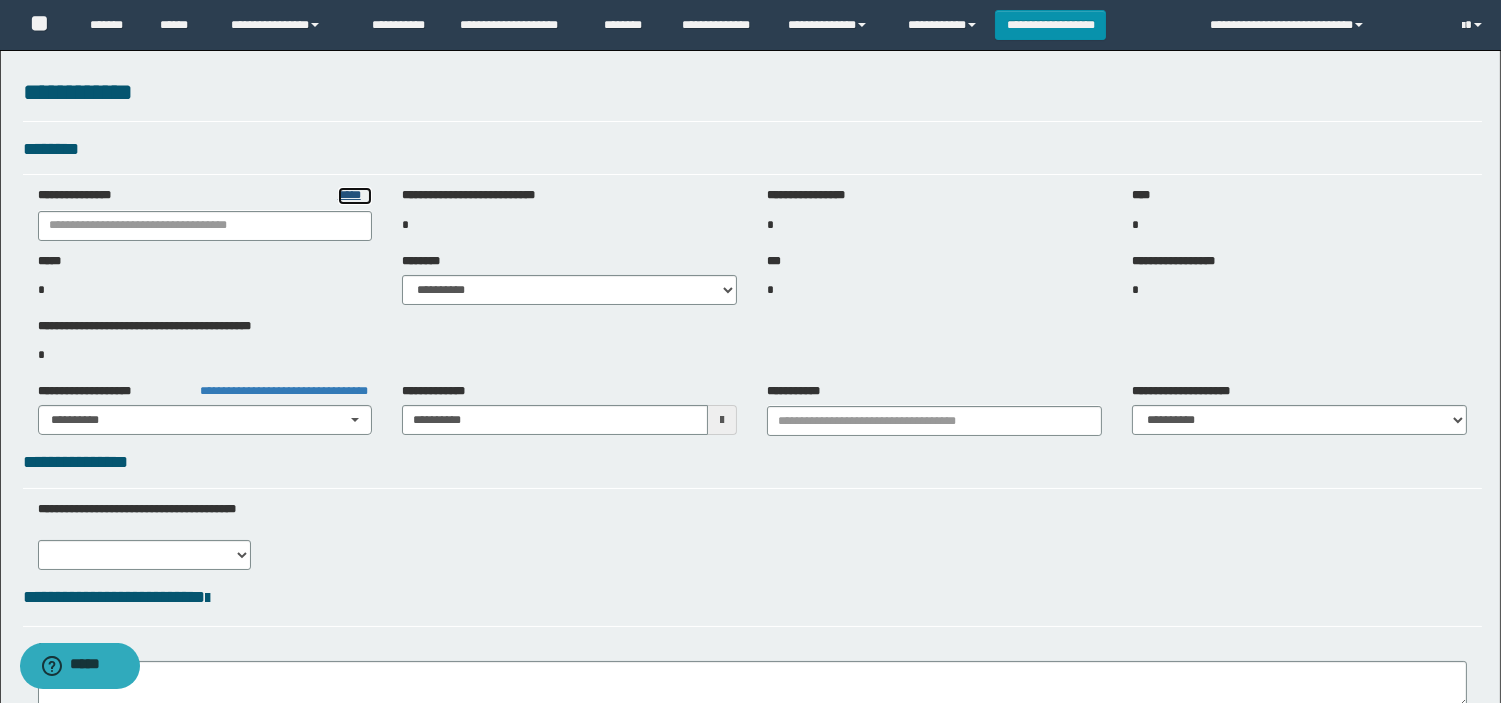 click on "*****" at bounding box center [355, 195] 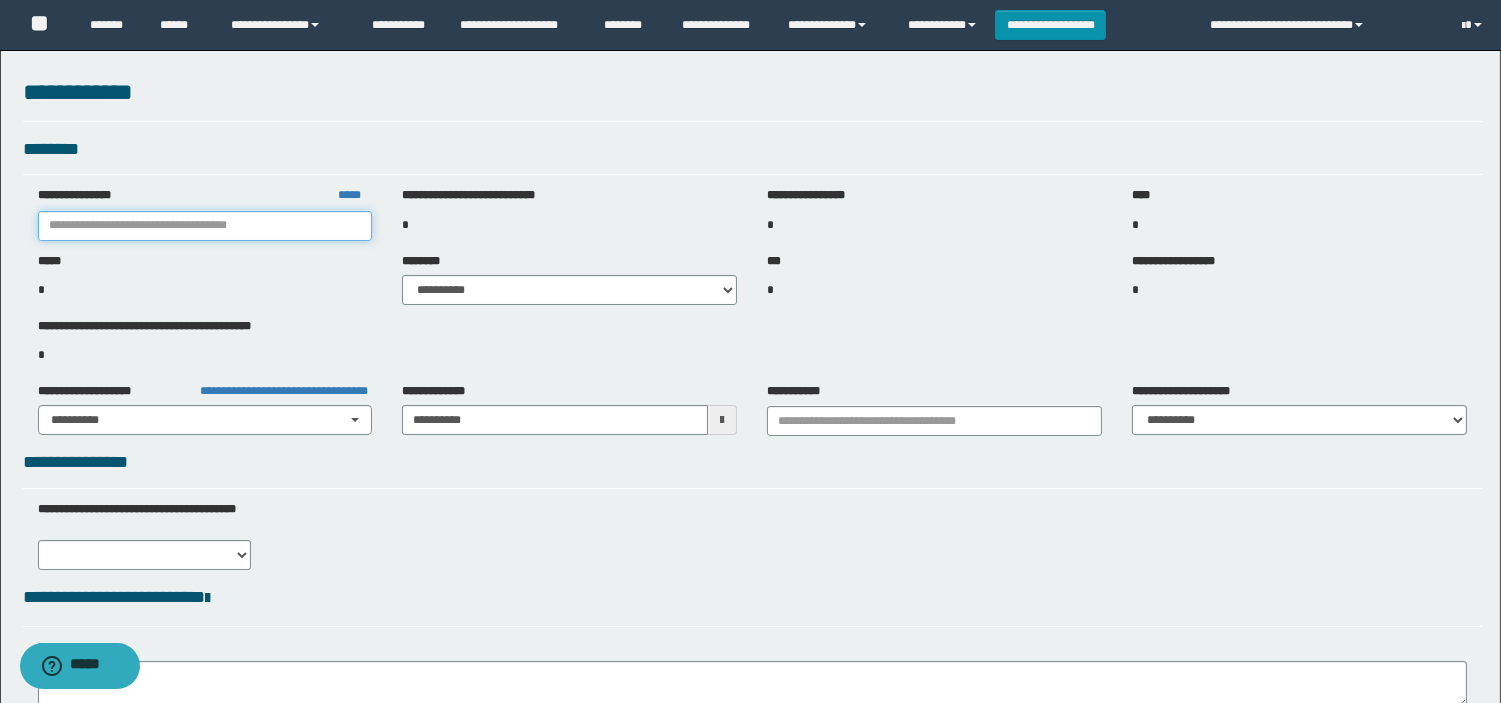 click at bounding box center (205, 226) 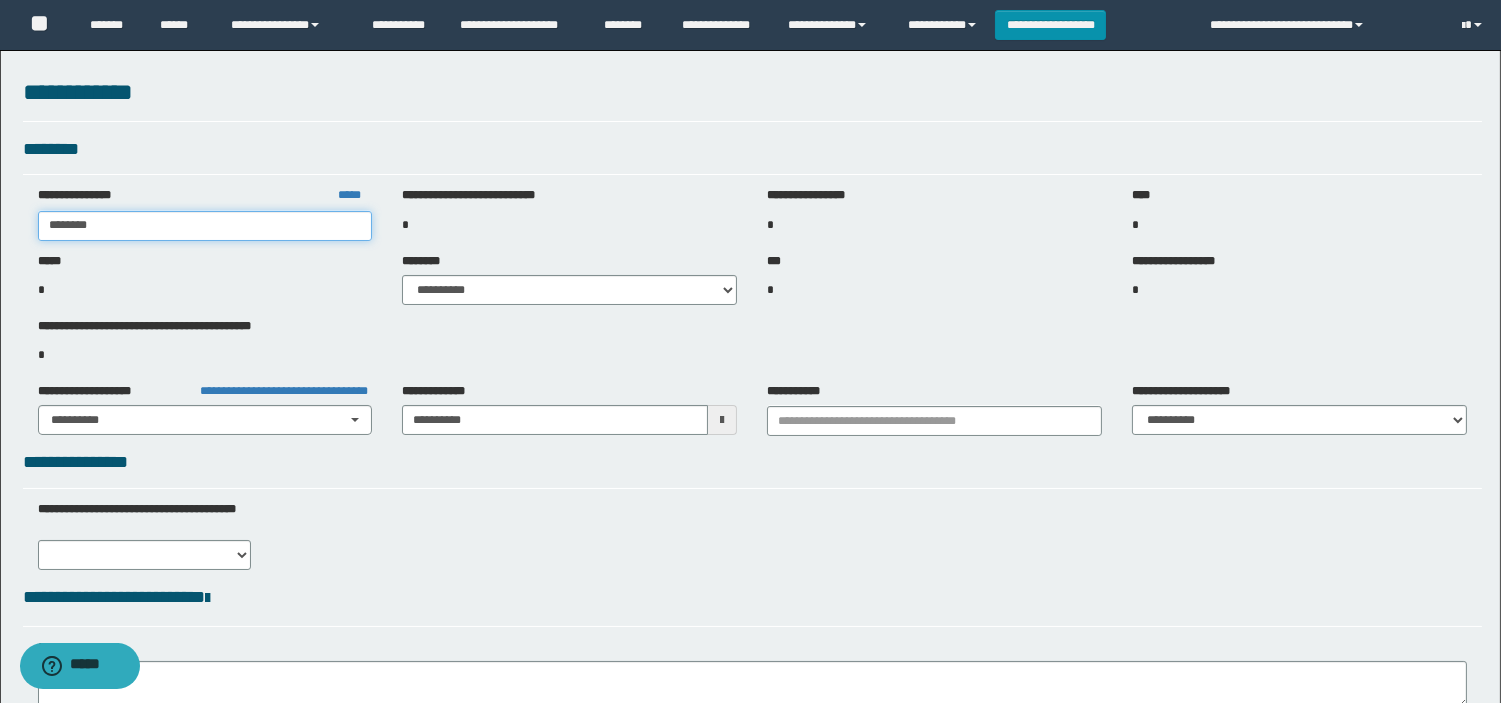 click on "********" at bounding box center (205, 226) 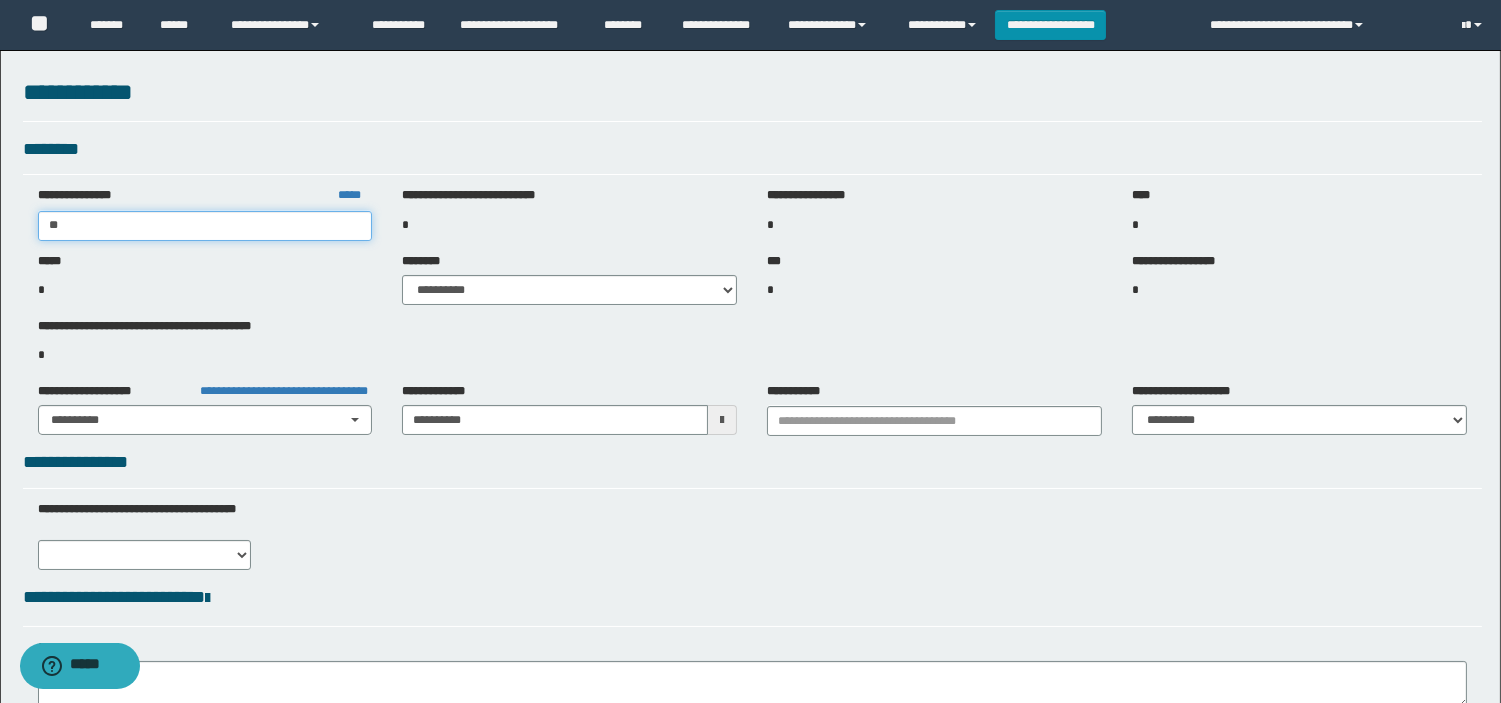type on "*" 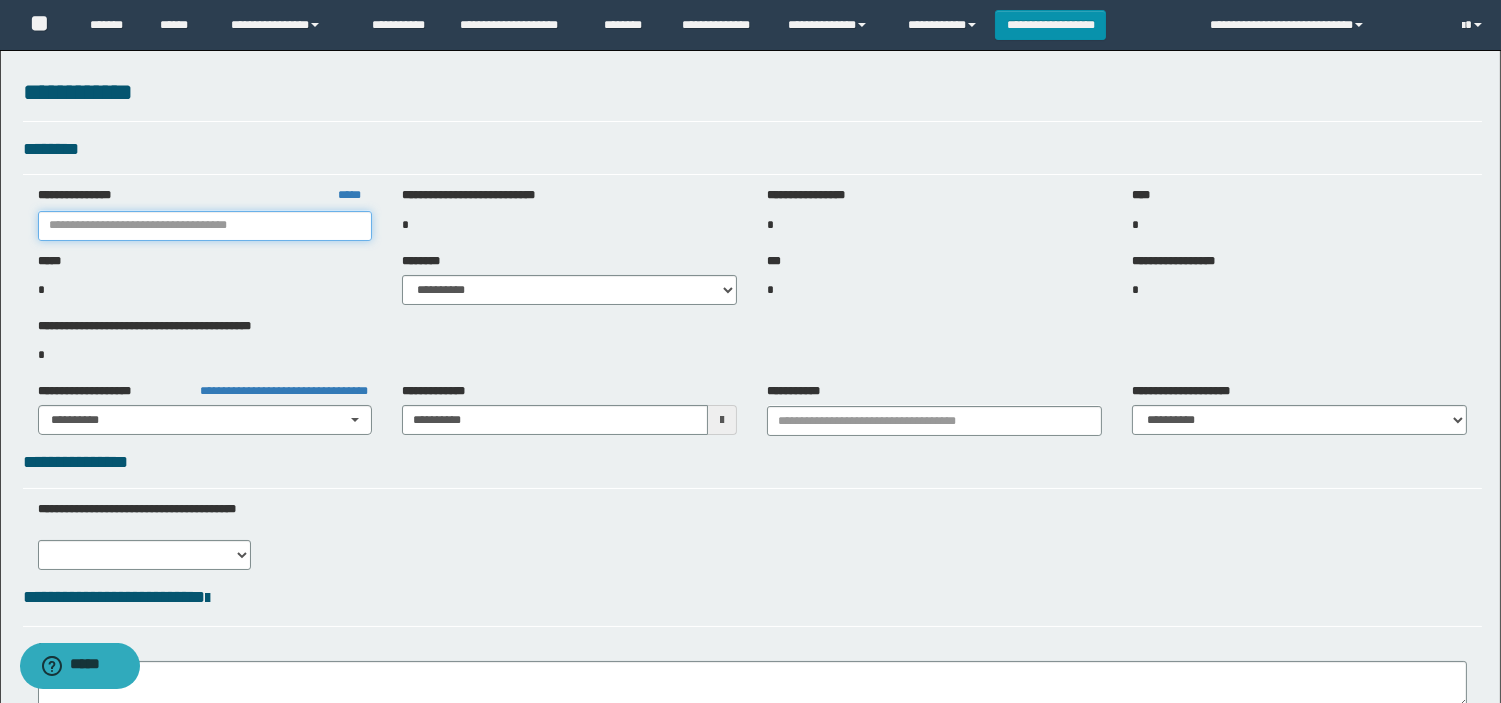 paste on "**********" 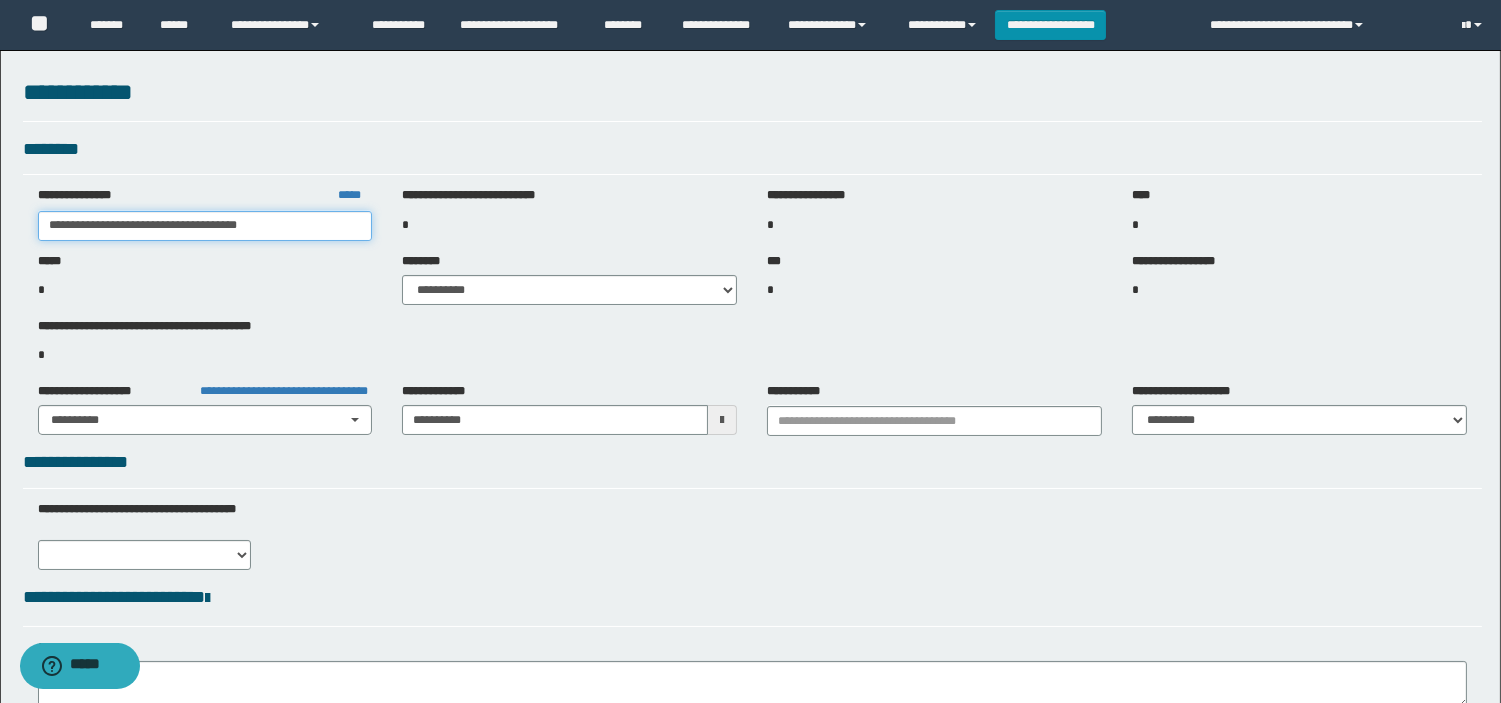 drag, startPoint x: 82, startPoint y: 216, endPoint x: 0, endPoint y: 217, distance: 82.006096 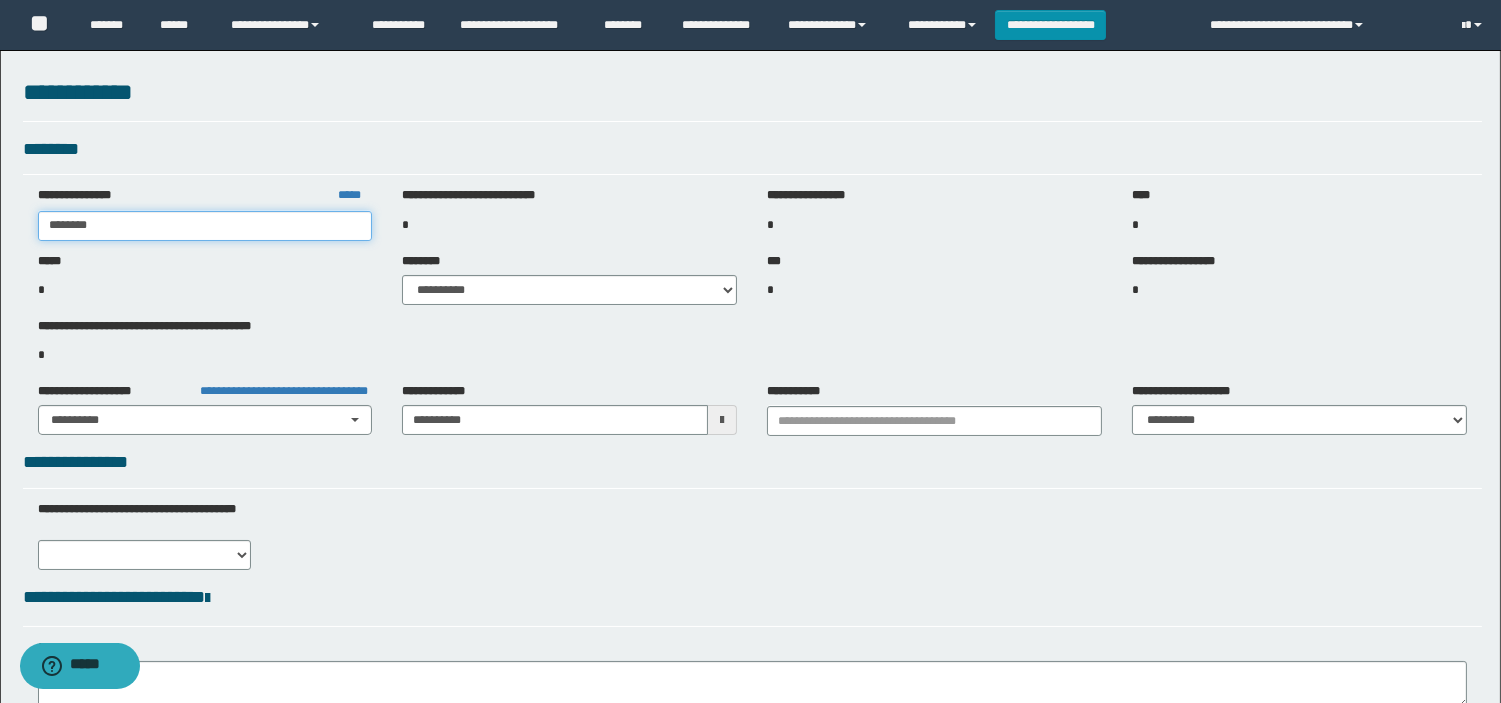 drag, startPoint x: 140, startPoint y: 228, endPoint x: 0, endPoint y: 248, distance: 141.42136 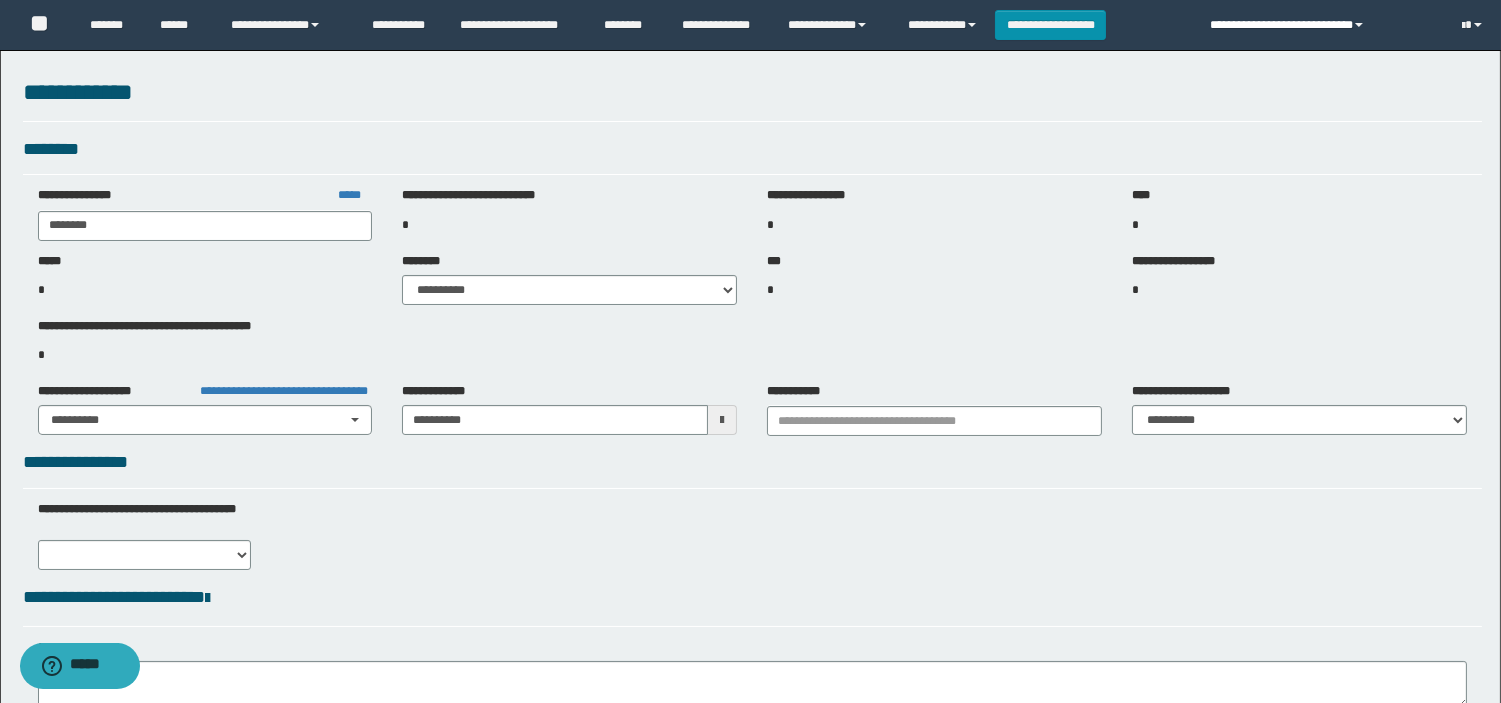 click on "**********" at bounding box center (1321, 25) 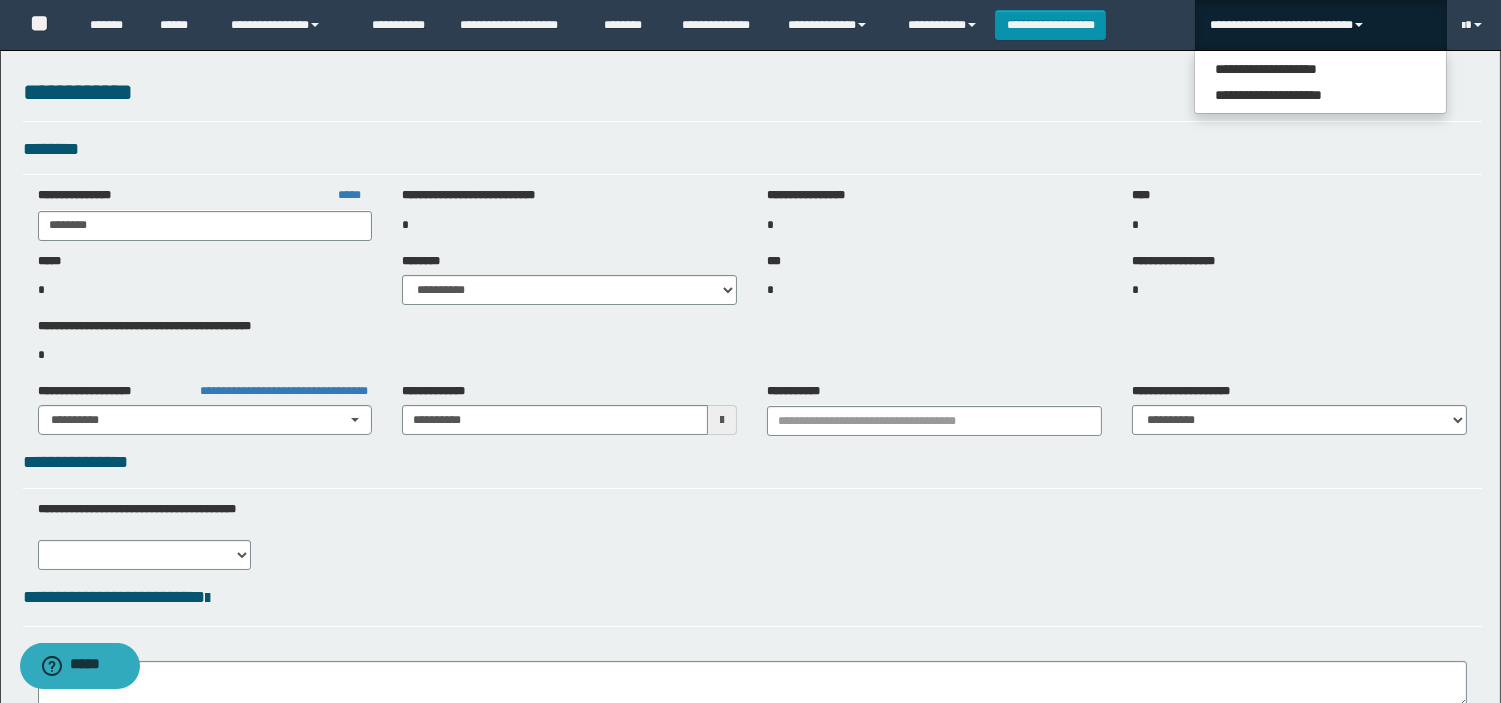 click on "**********" at bounding box center (752, 522) 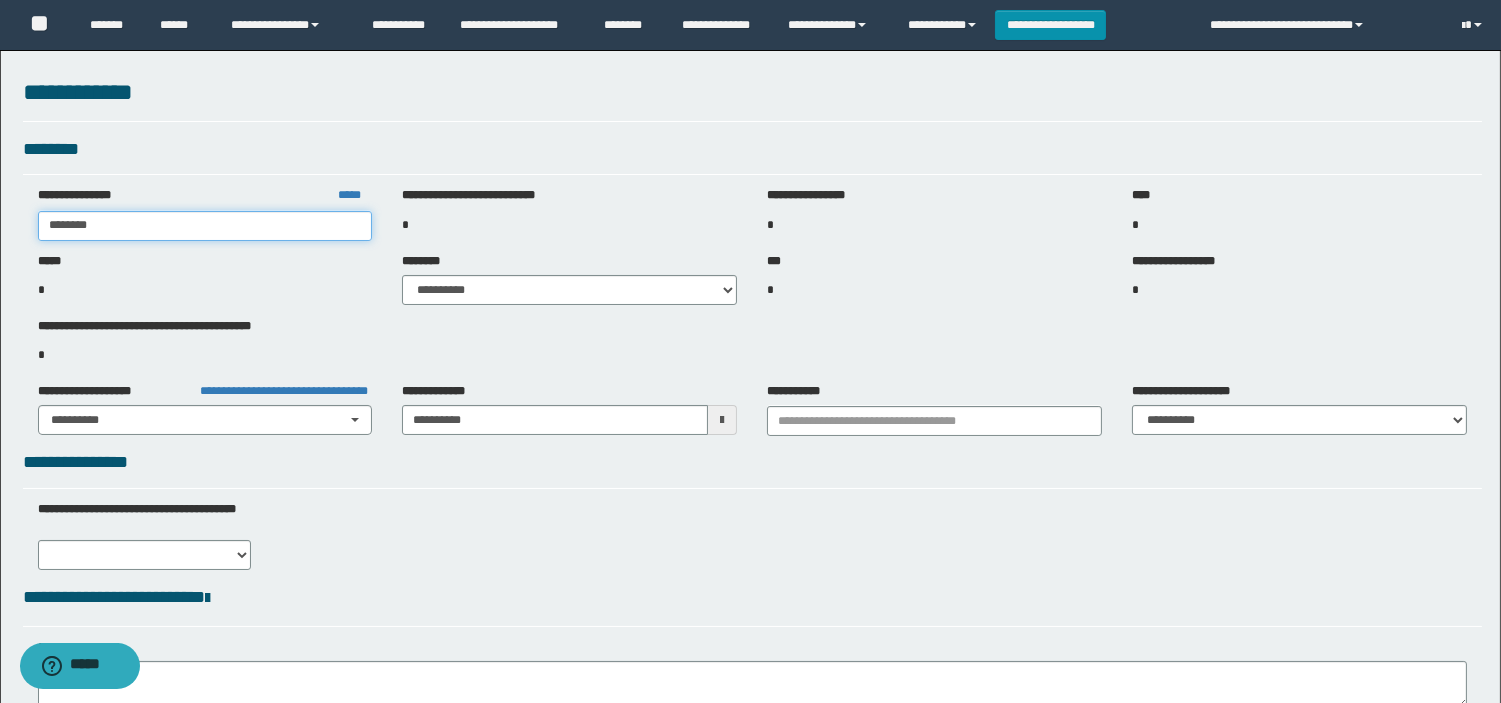 click on "********" at bounding box center (205, 226) 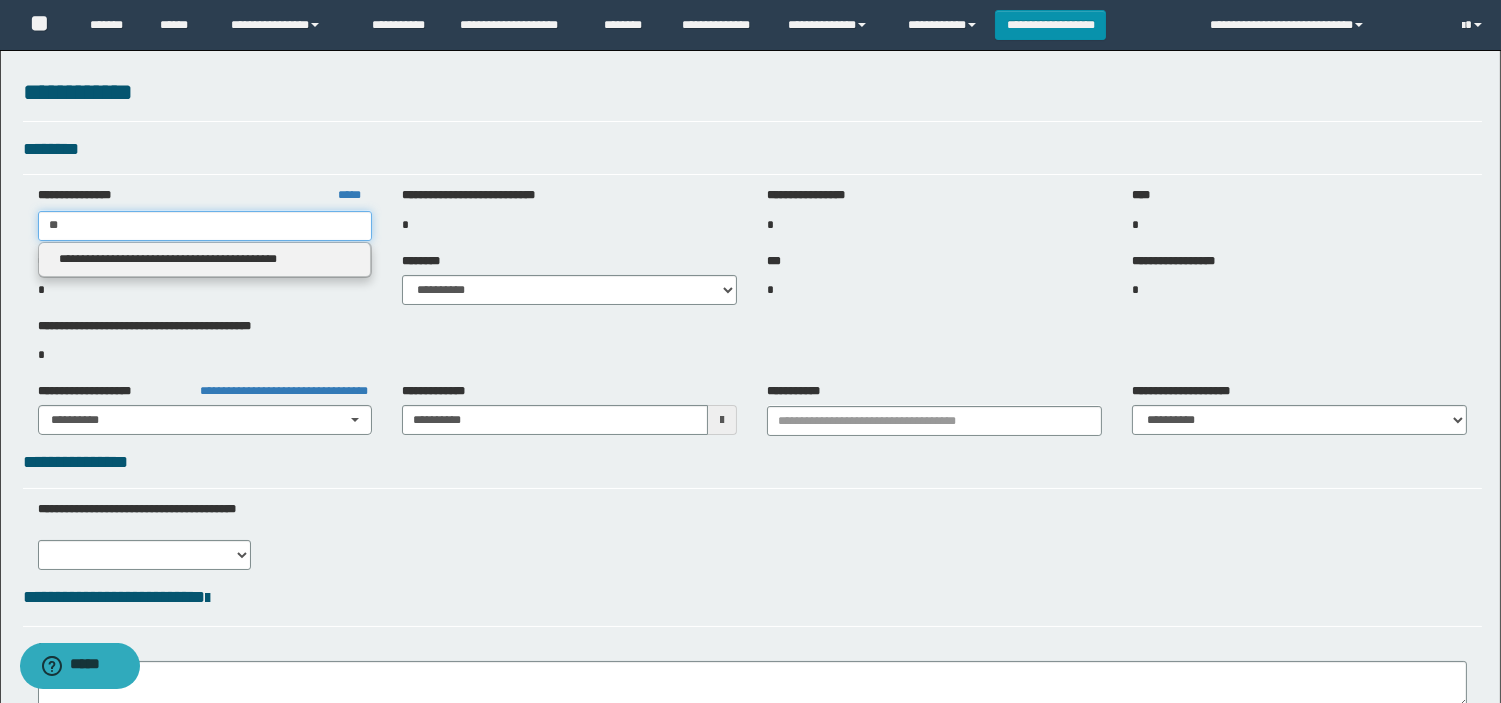 type on "*" 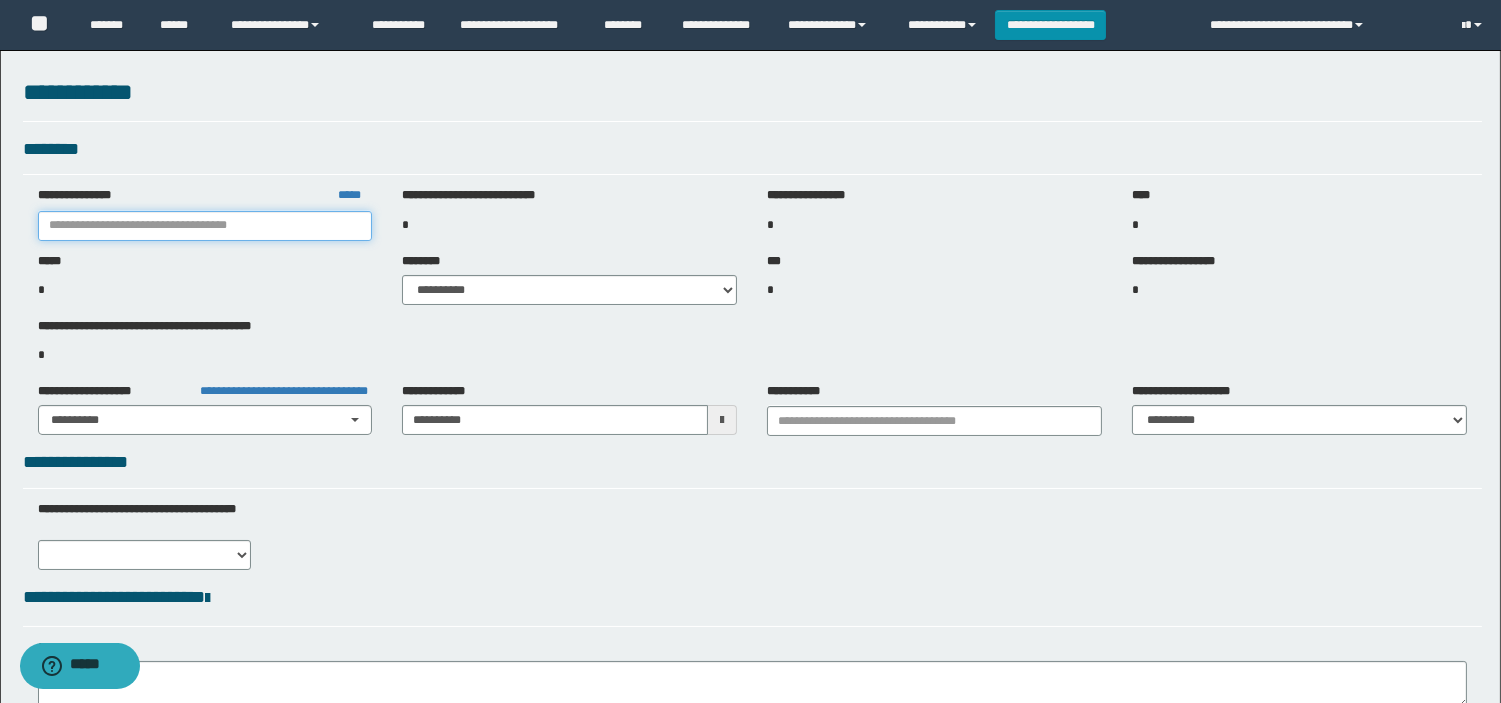paste on "**********" 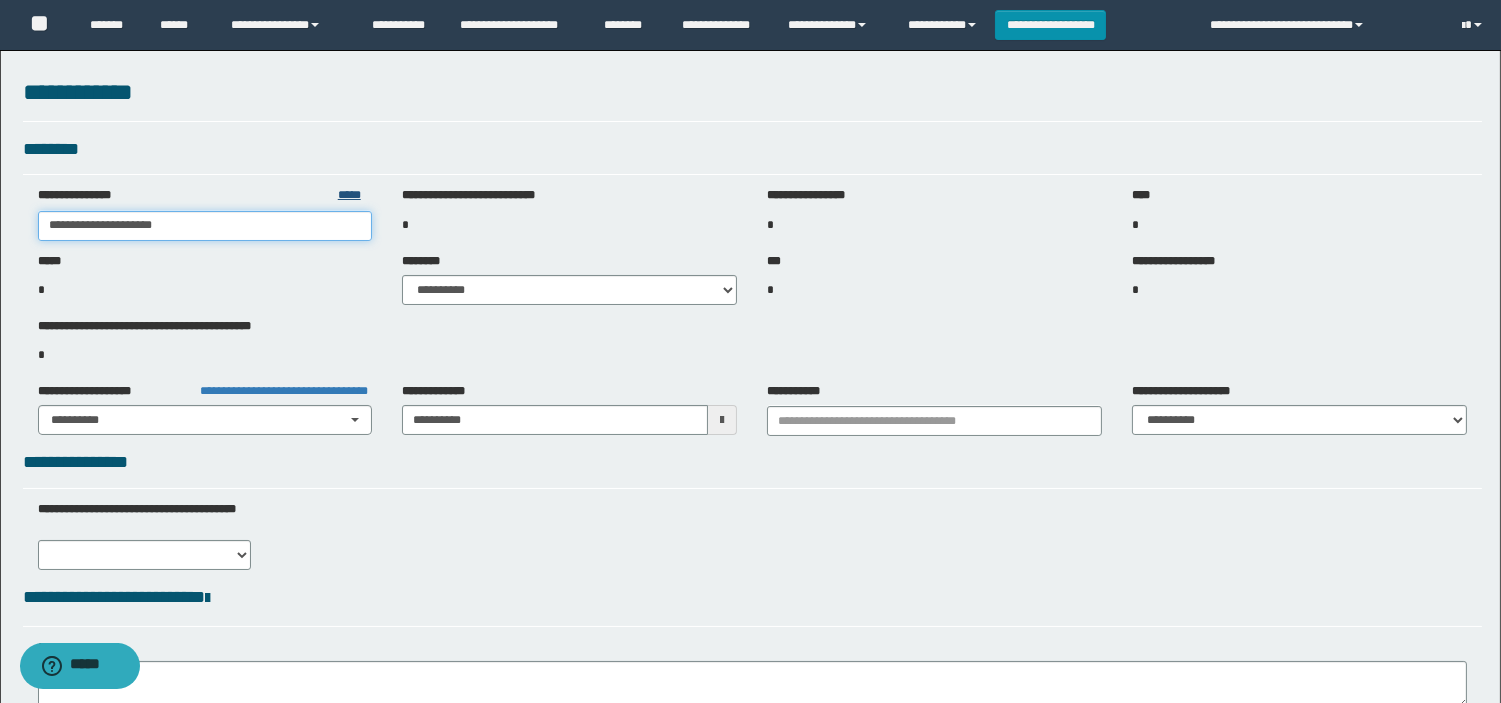 type on "**********" 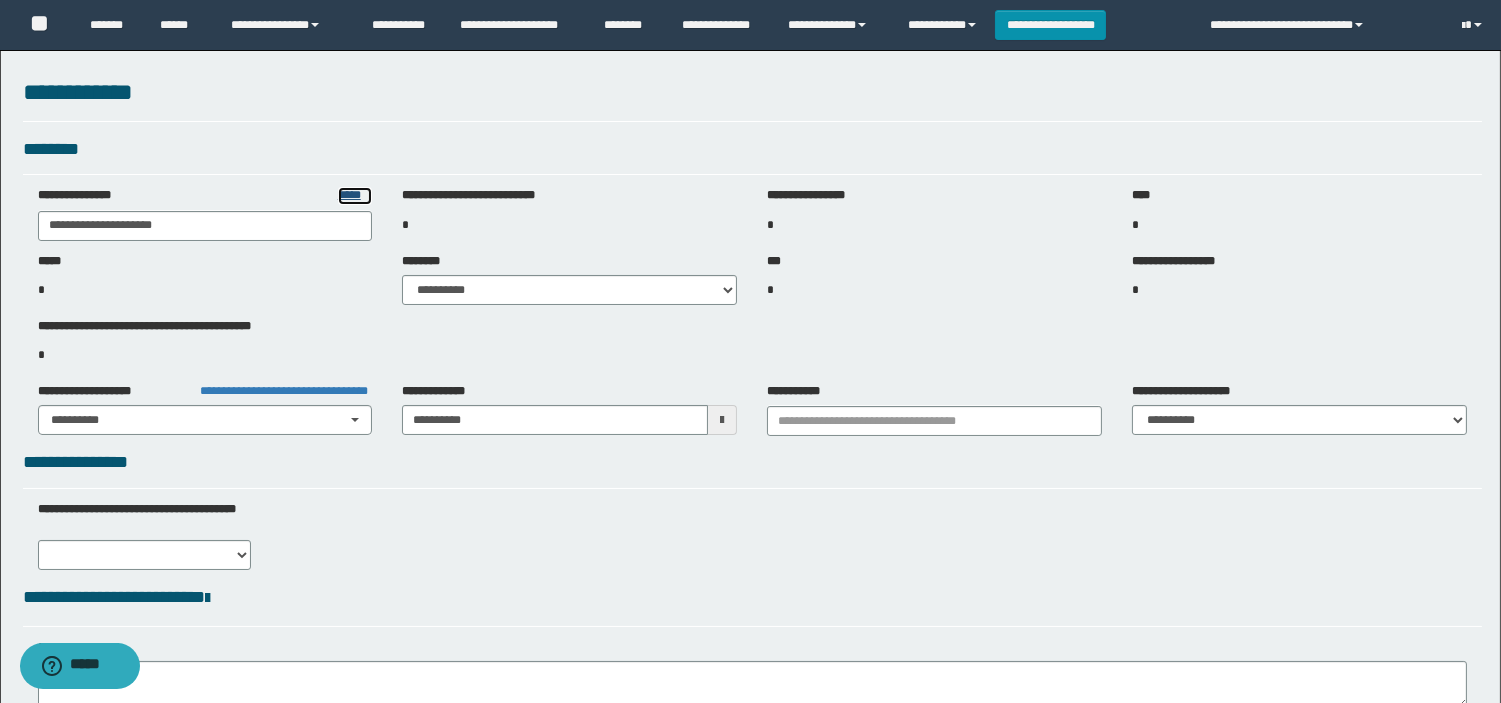 click on "*****" at bounding box center (355, 195) 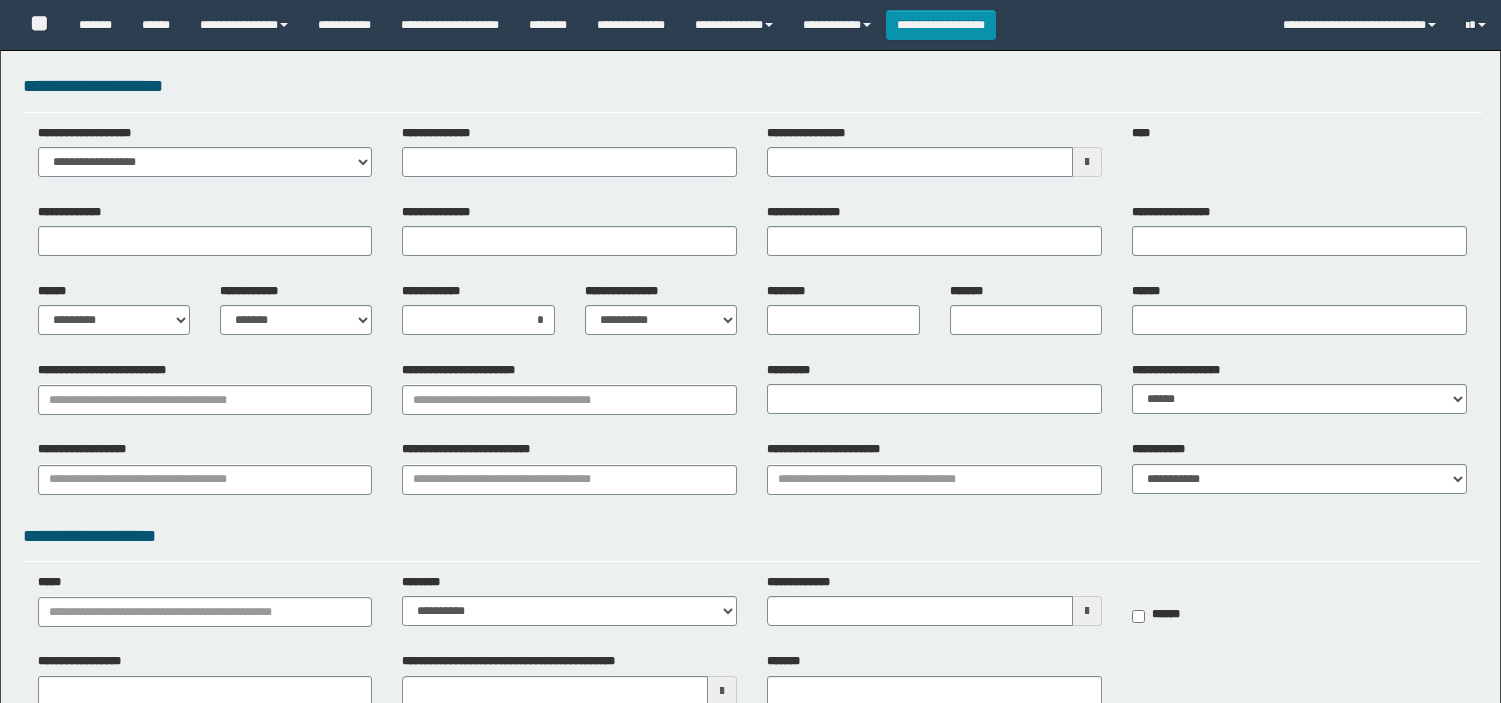 scroll, scrollTop: 0, scrollLeft: 0, axis: both 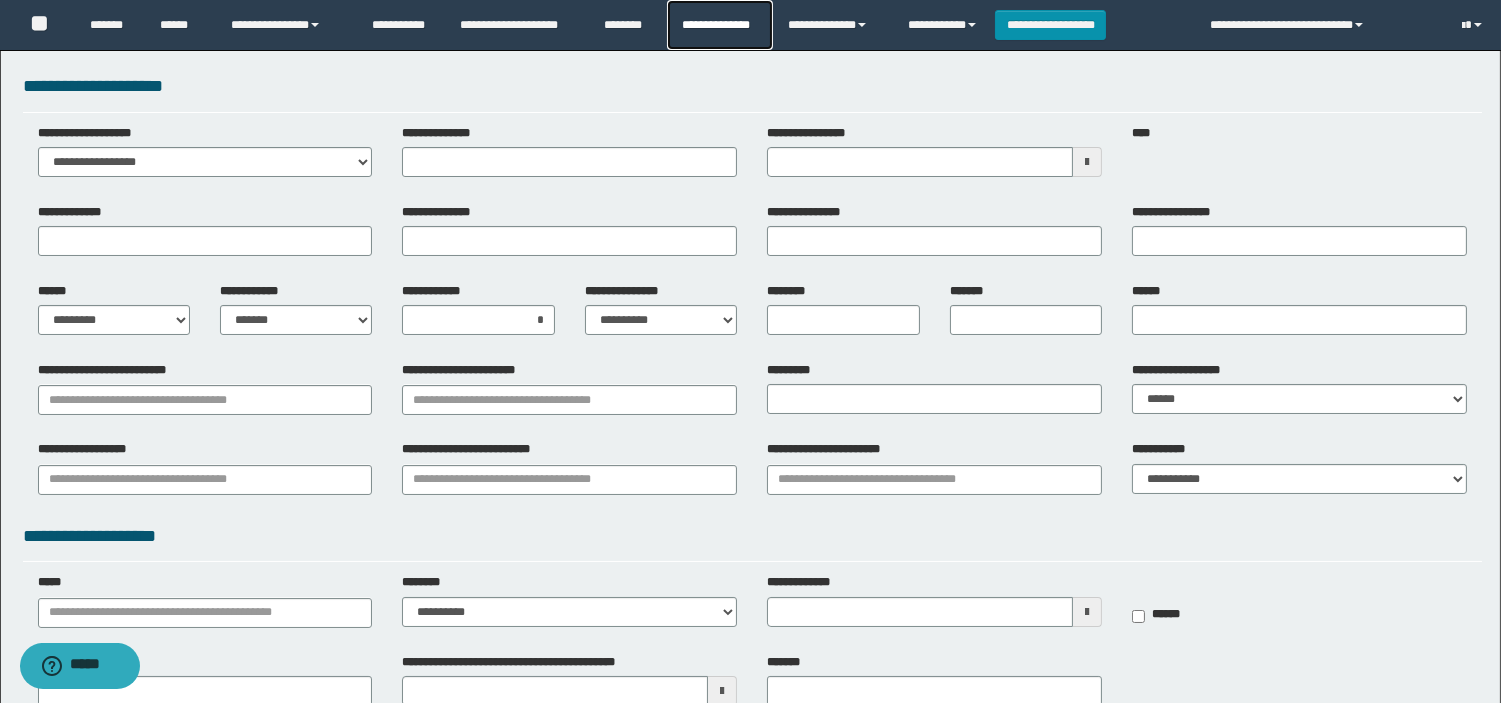 click on "**********" at bounding box center (719, 25) 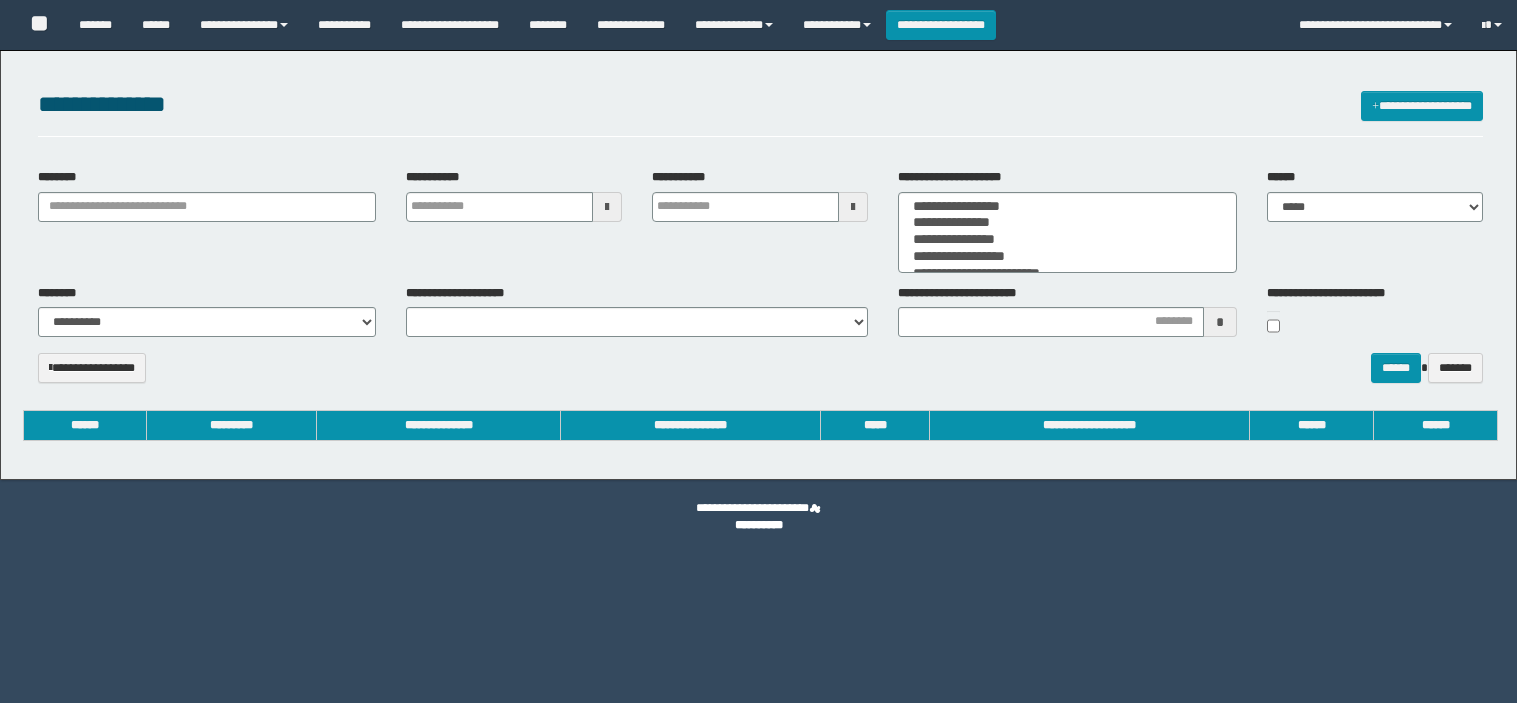 select 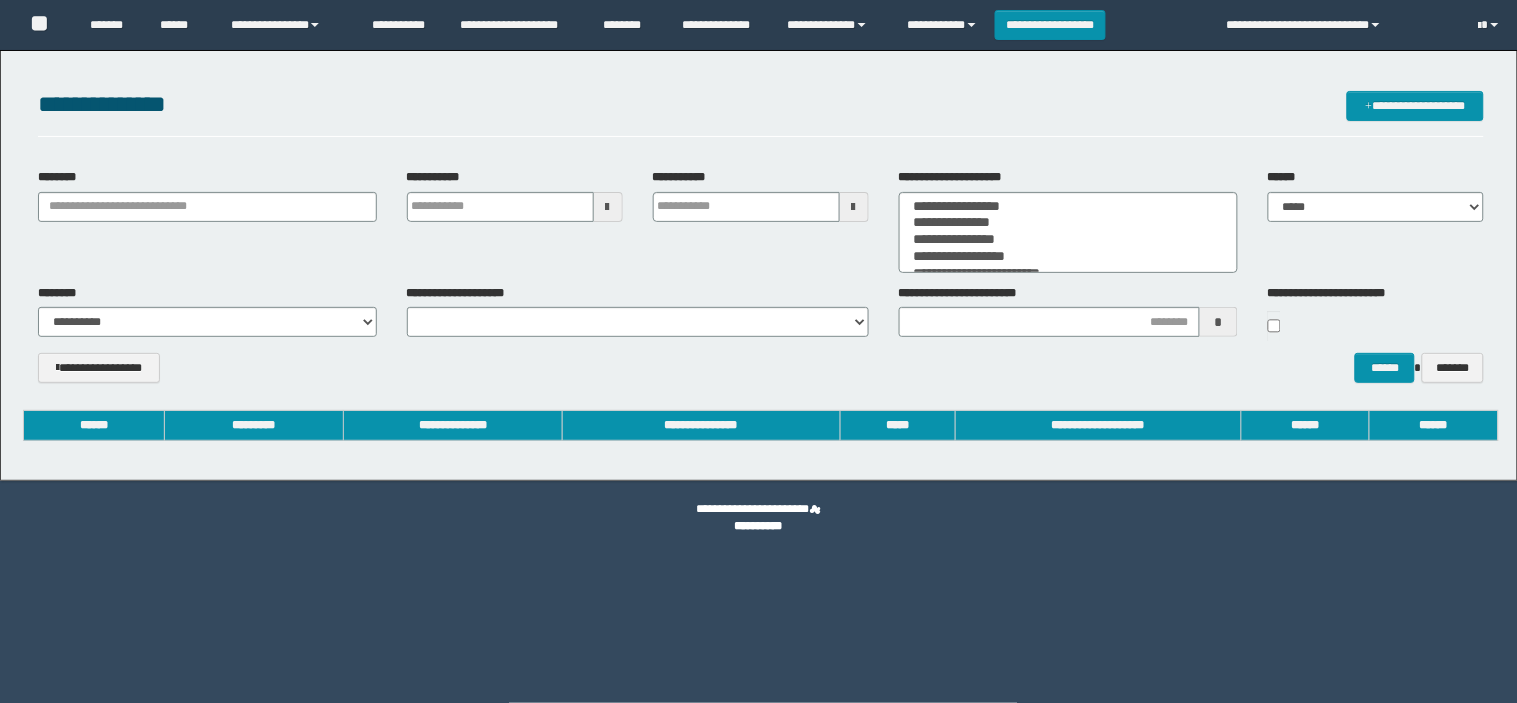 scroll, scrollTop: 0, scrollLeft: 0, axis: both 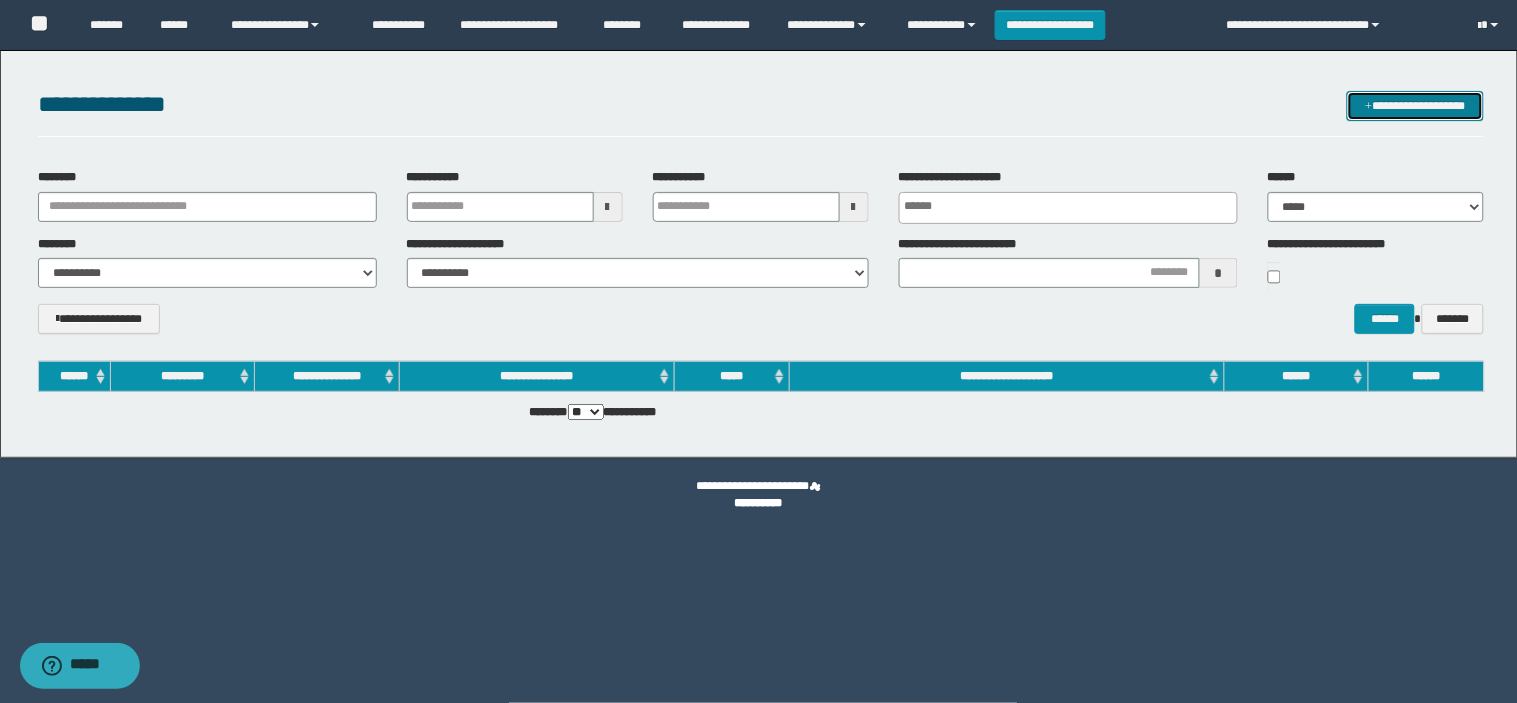 click on "**********" at bounding box center (1415, 106) 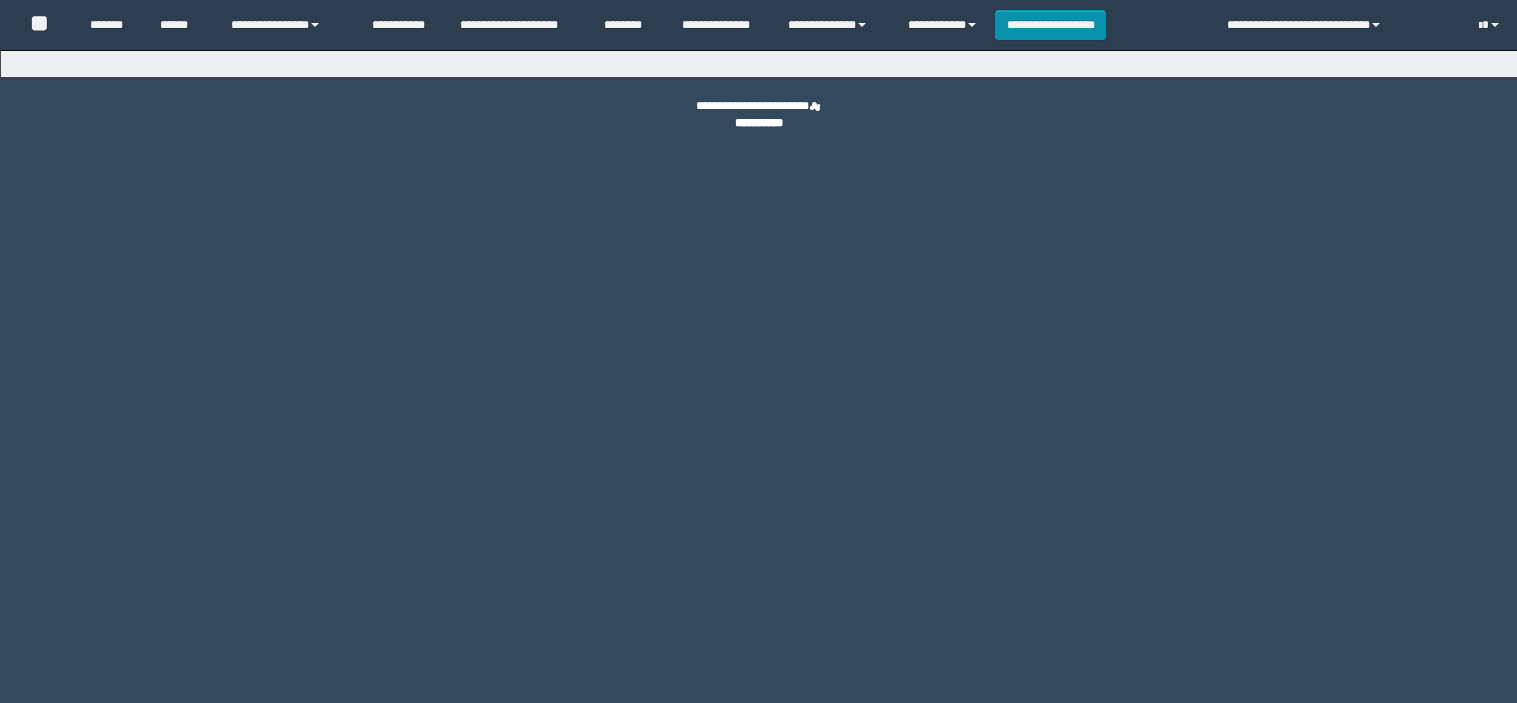 scroll, scrollTop: 0, scrollLeft: 0, axis: both 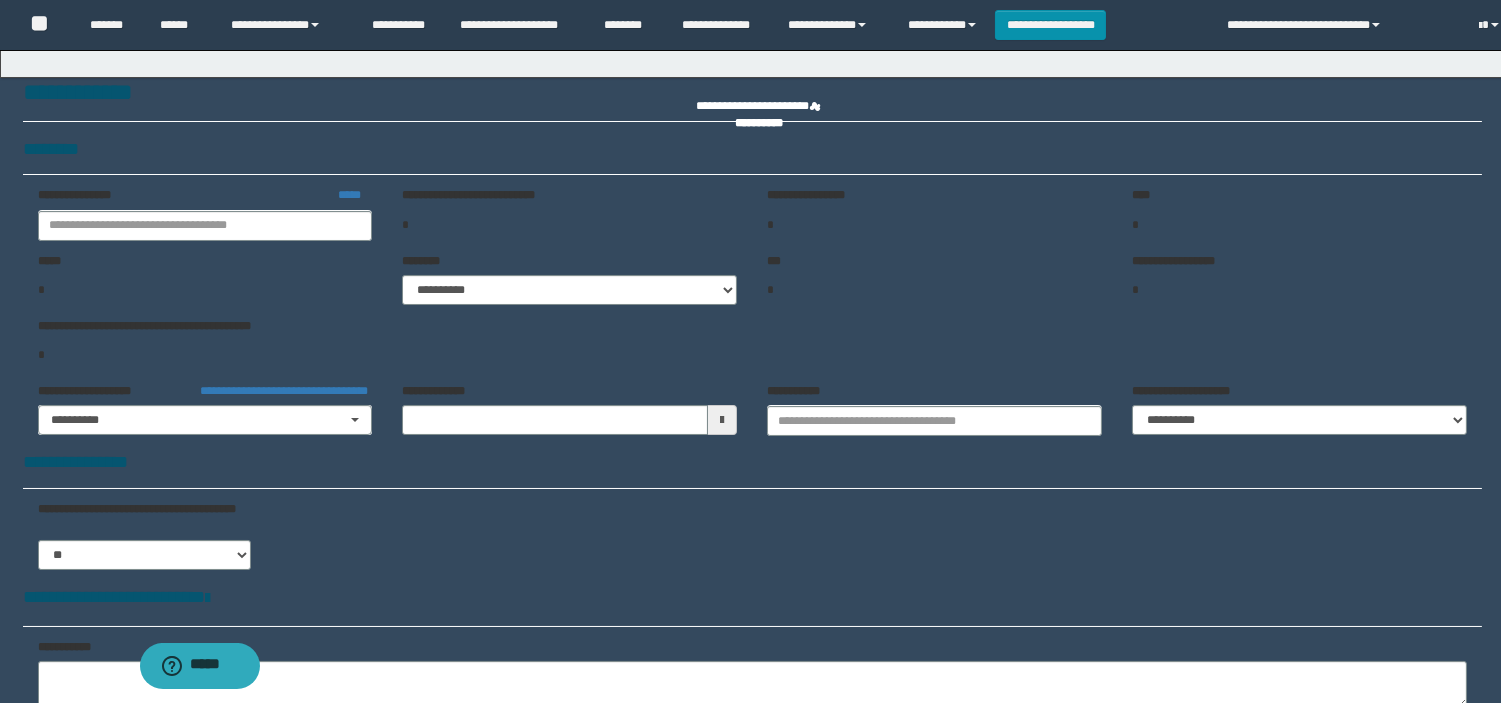 type on "**********" 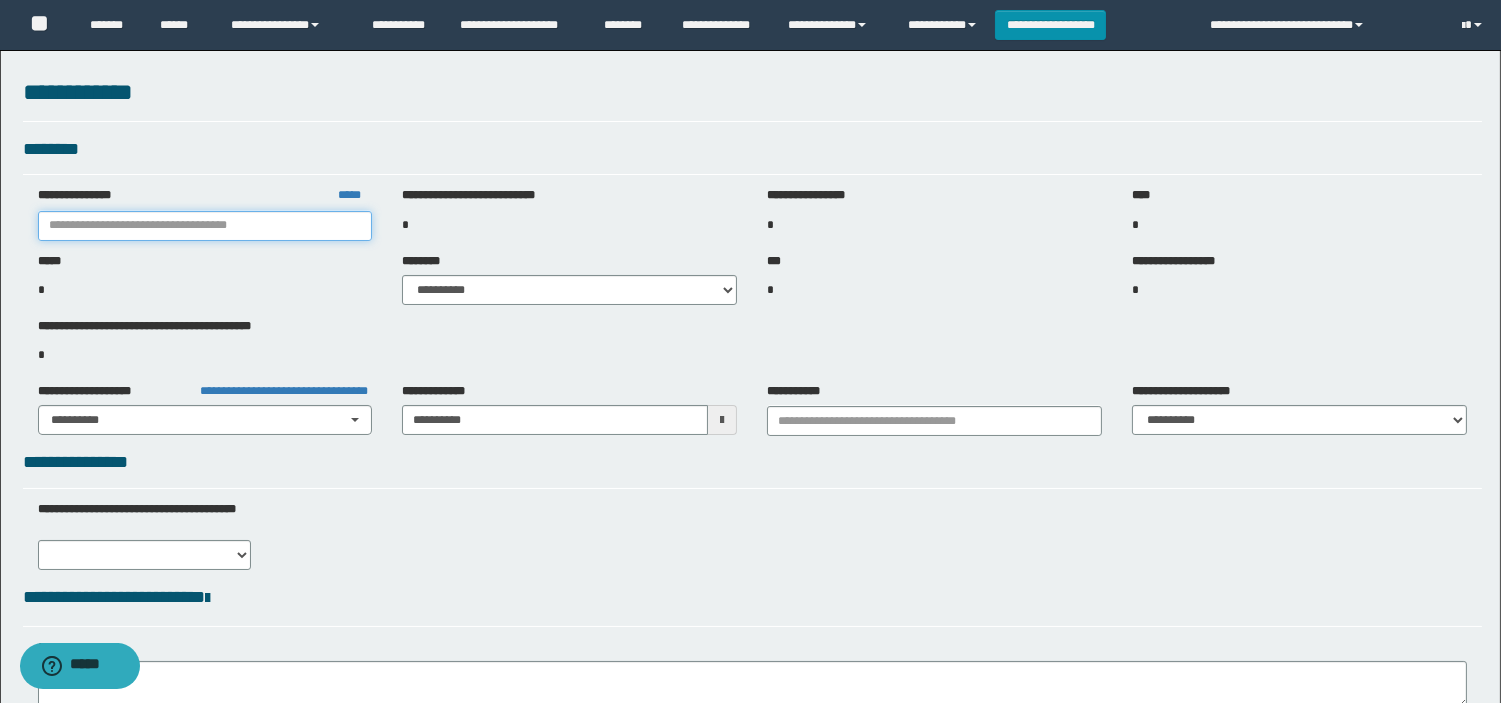 click at bounding box center [205, 226] 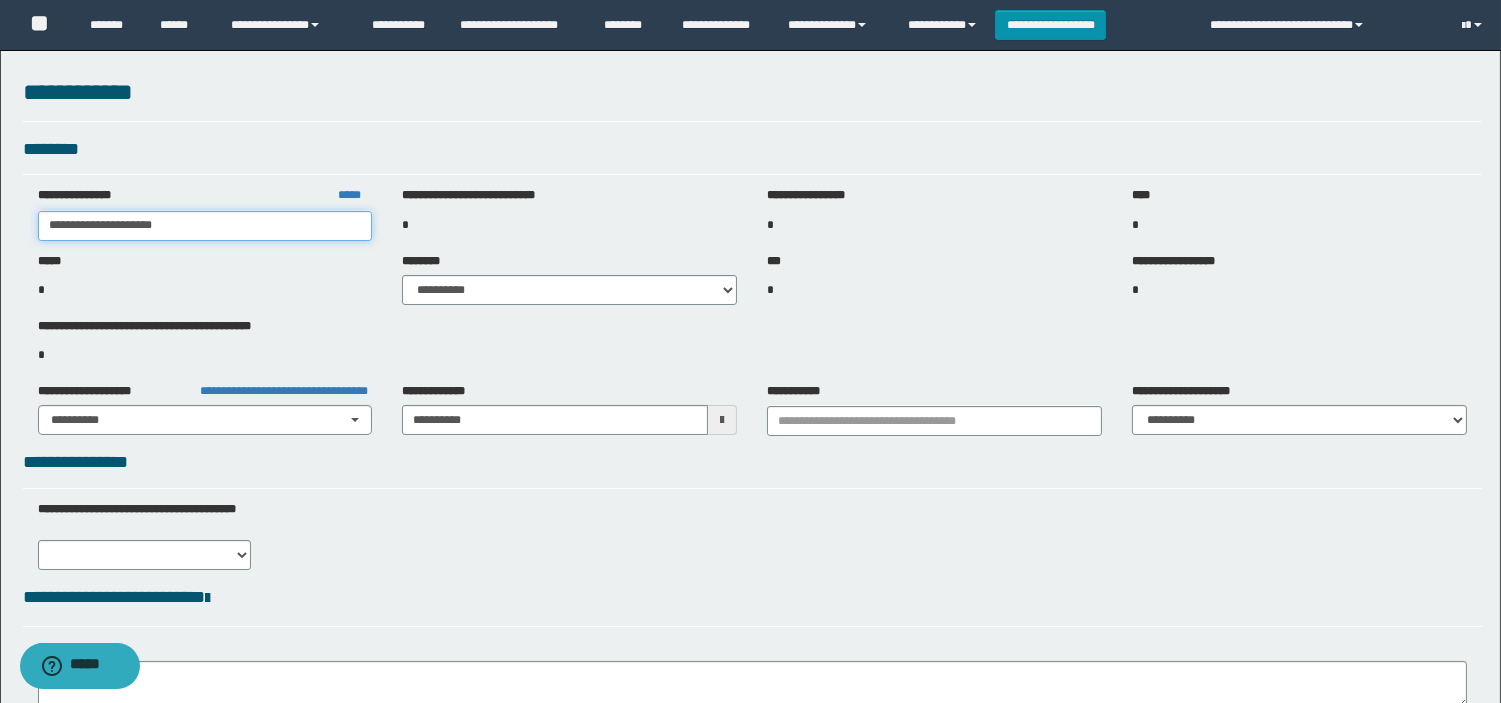 type on "**********" 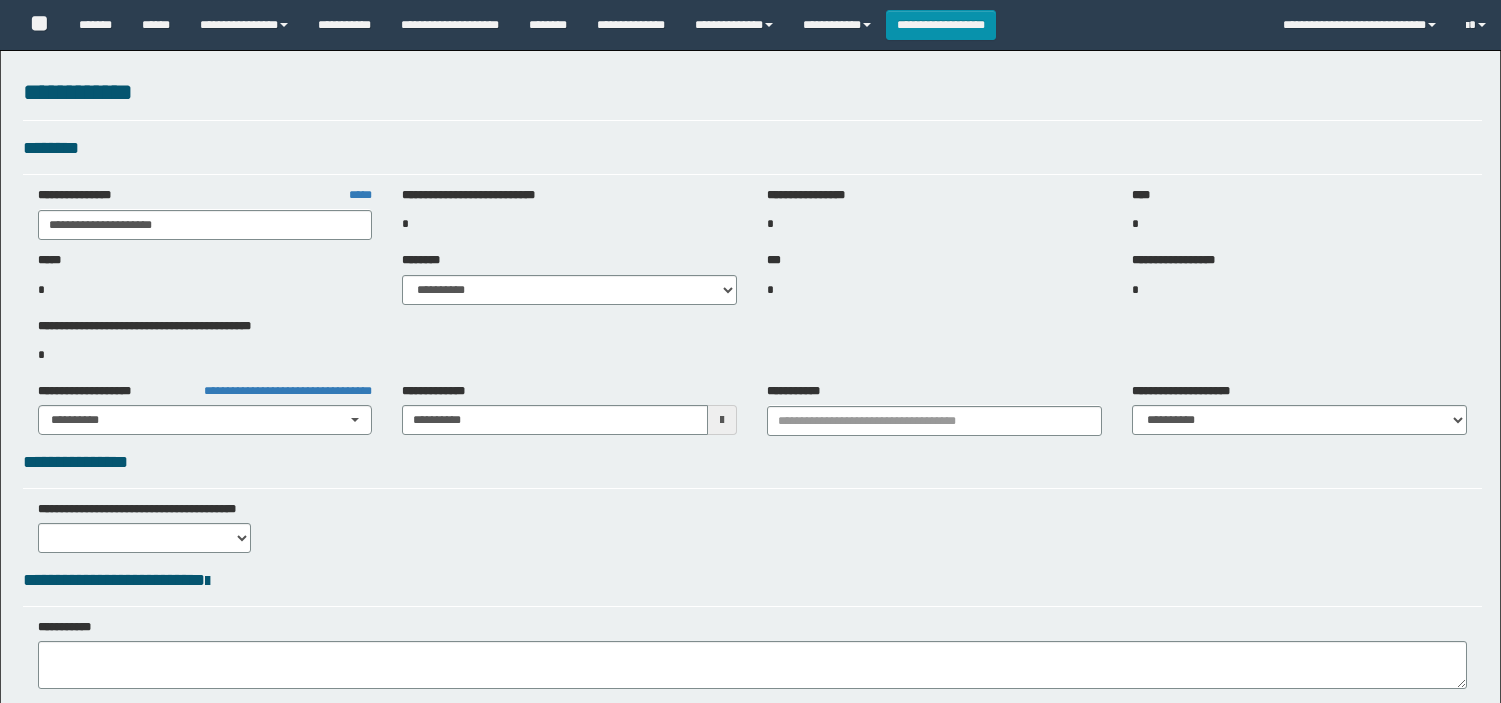 select 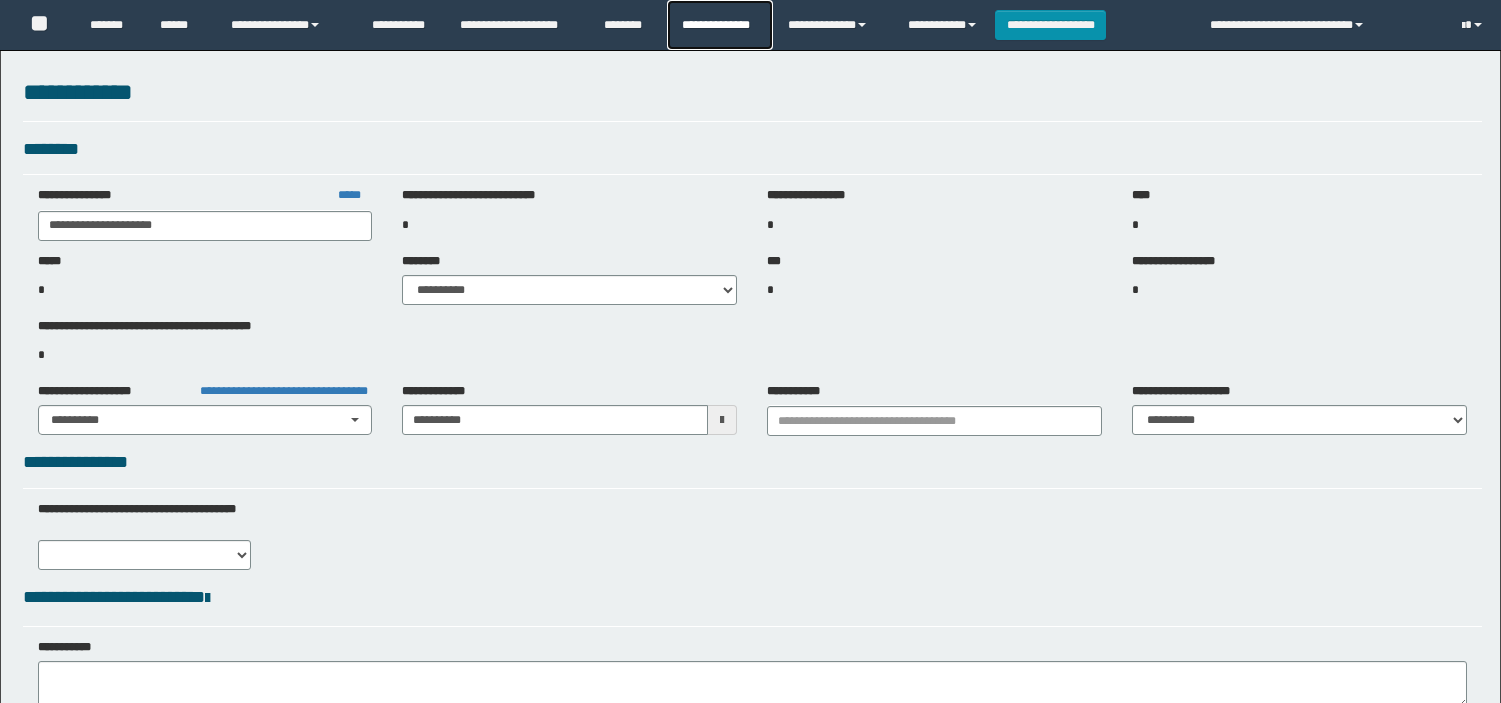 scroll, scrollTop: 0, scrollLeft: 0, axis: both 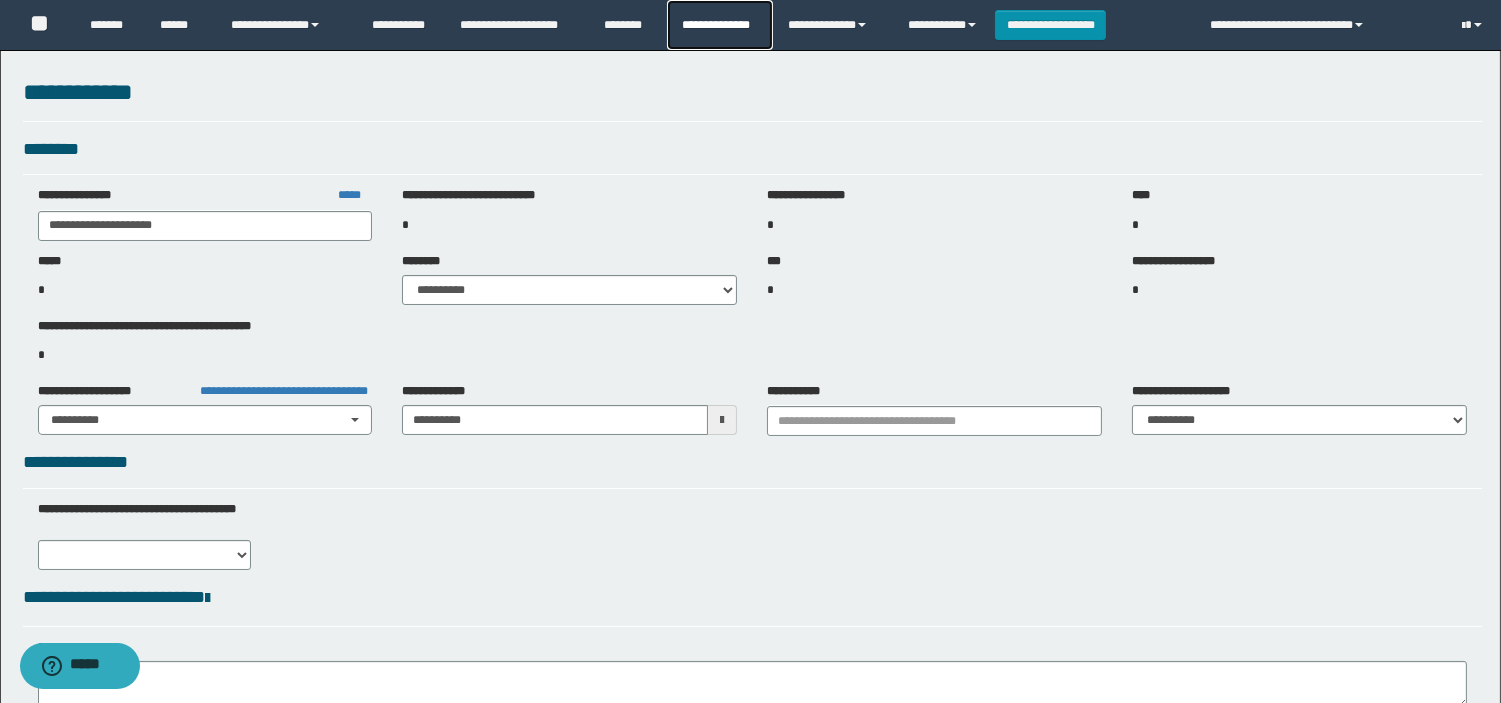 click on "**********" at bounding box center [719, 25] 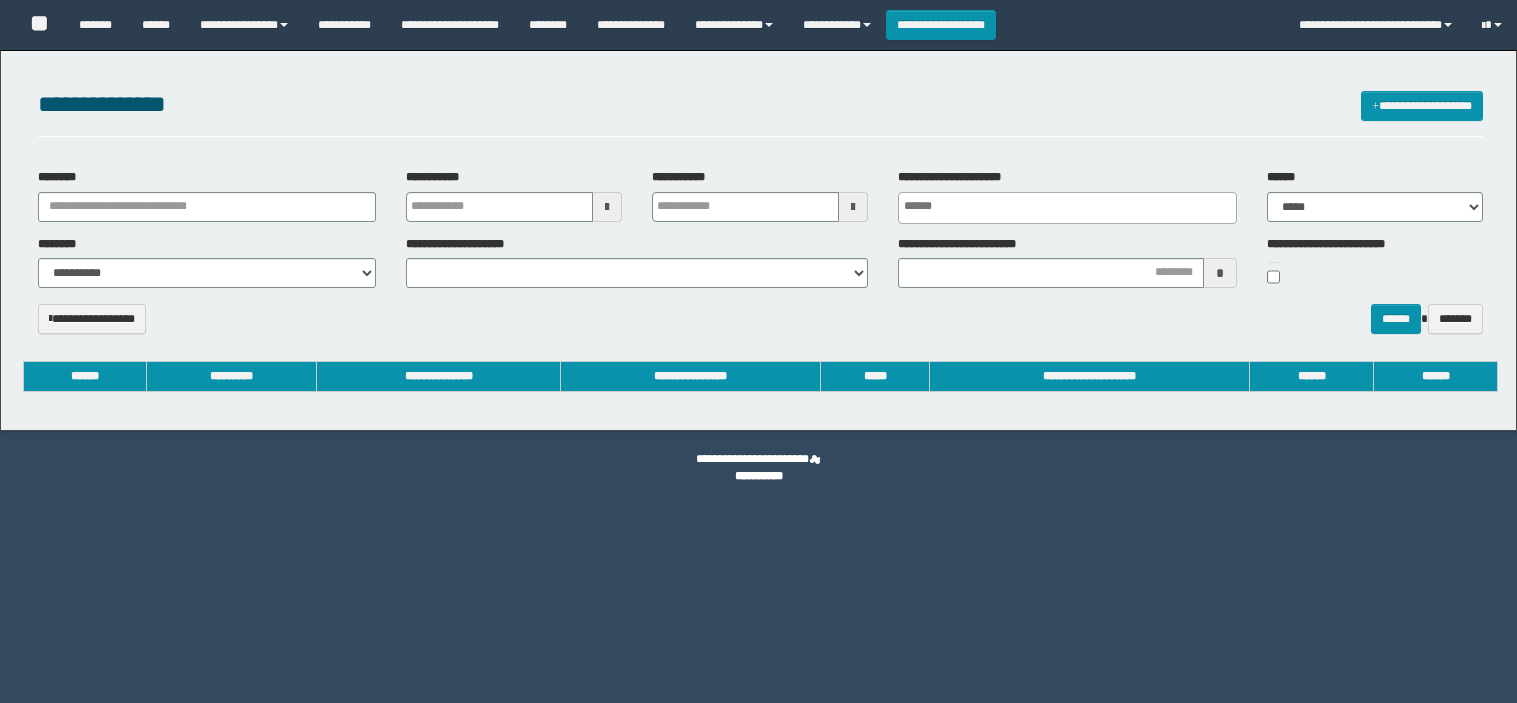 select 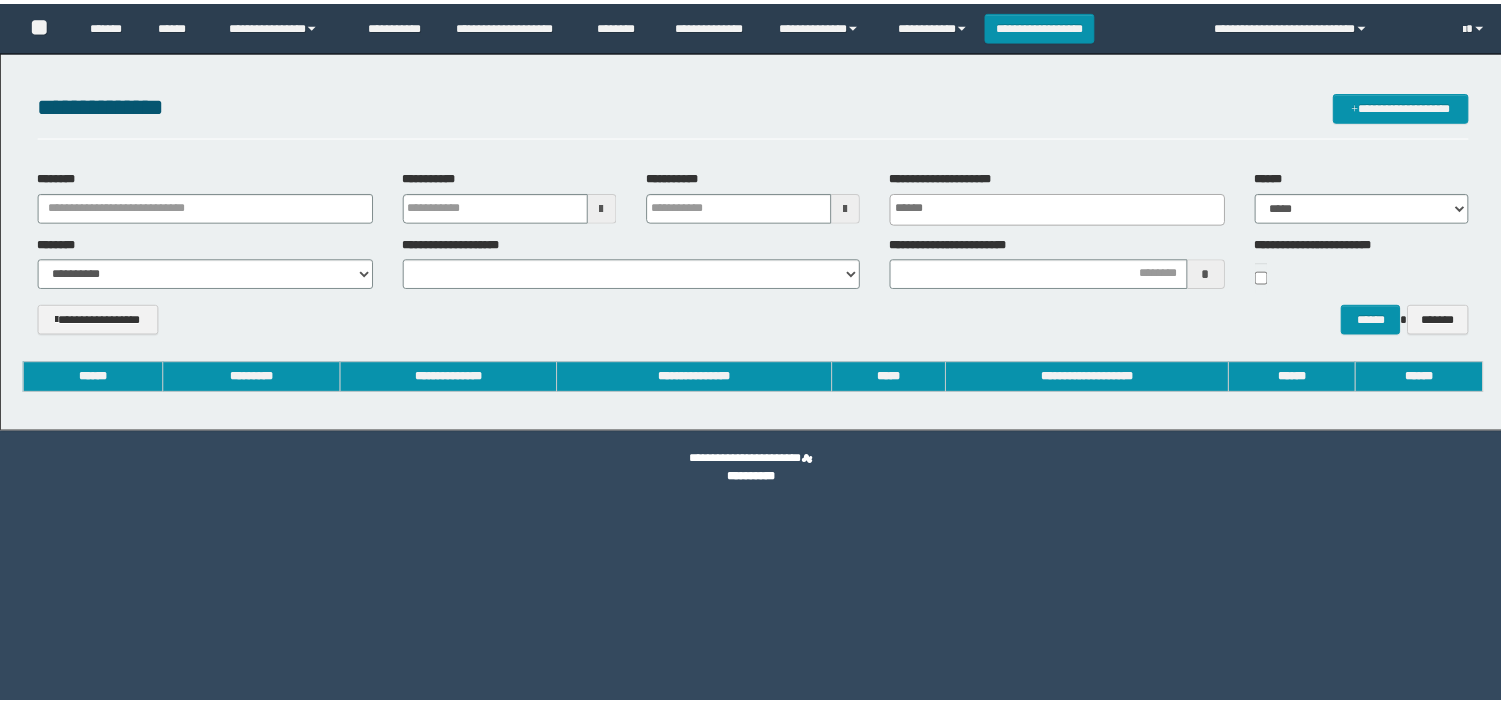 scroll, scrollTop: 0, scrollLeft: 0, axis: both 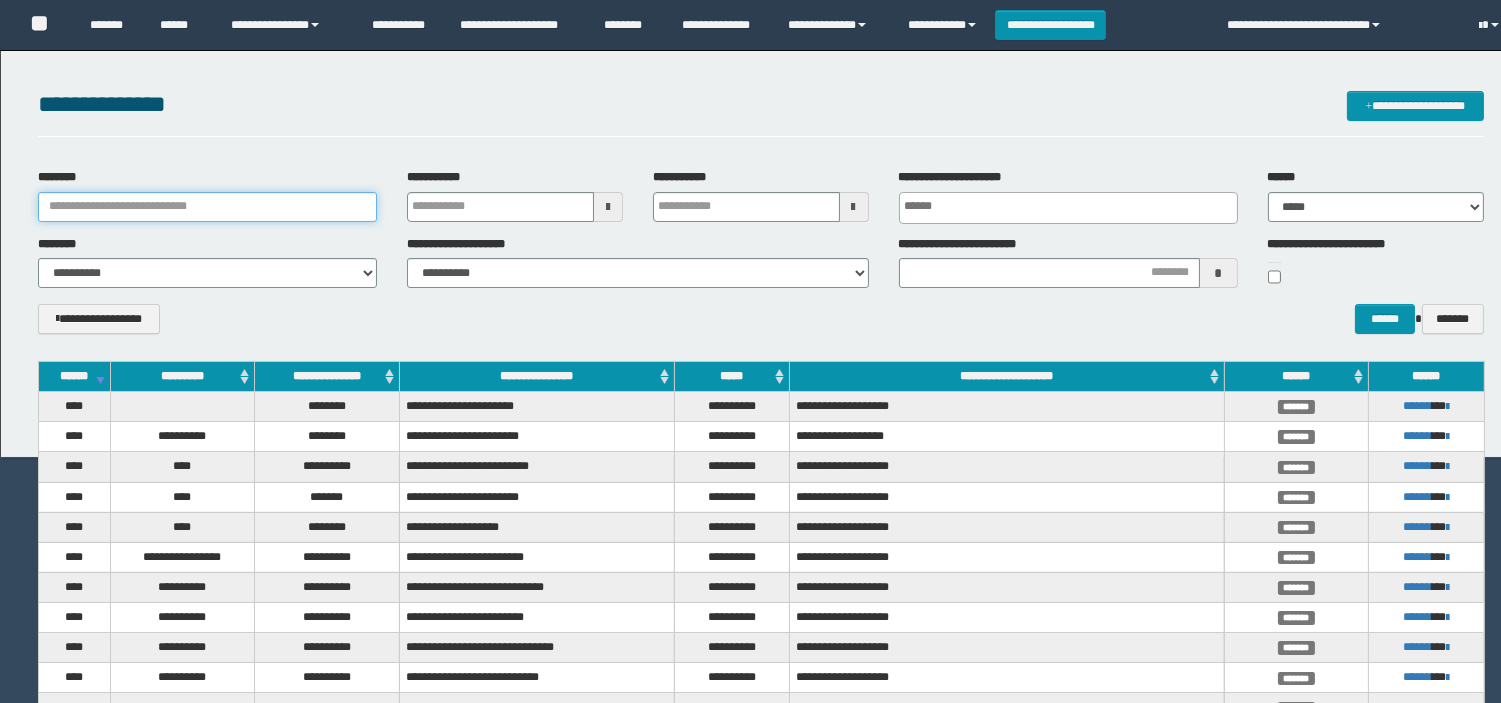 click on "********" at bounding box center (207, 207) 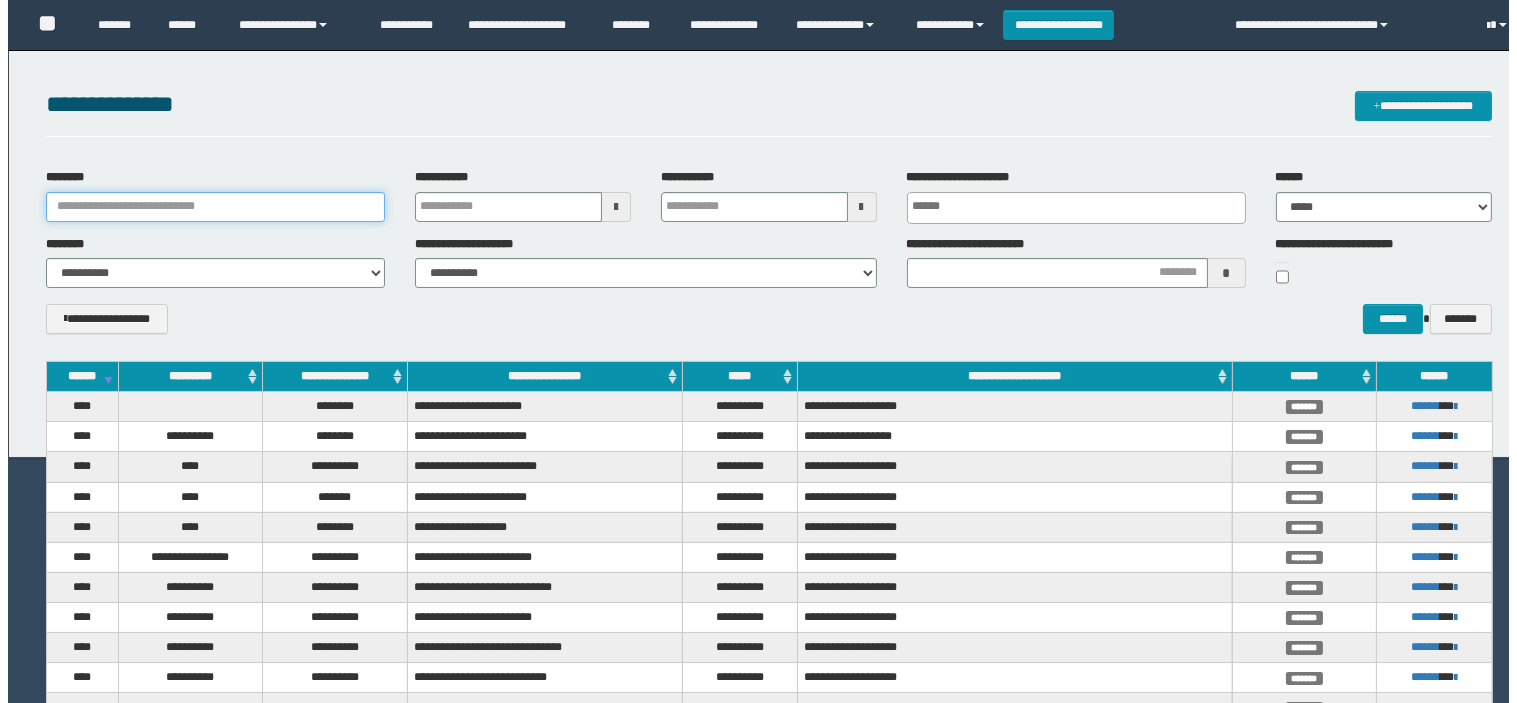 scroll, scrollTop: 0, scrollLeft: 0, axis: both 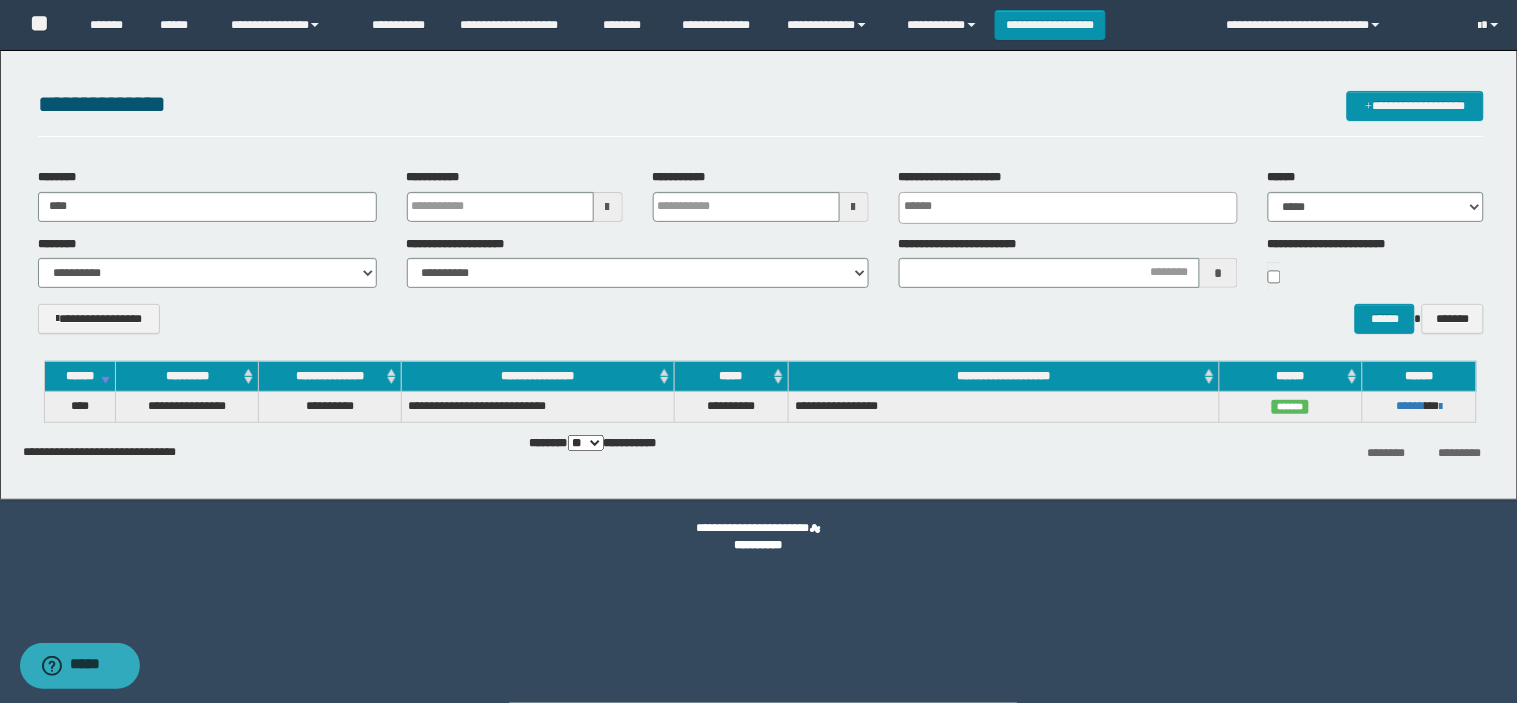 click on "******** *********" at bounding box center [1253, 452] 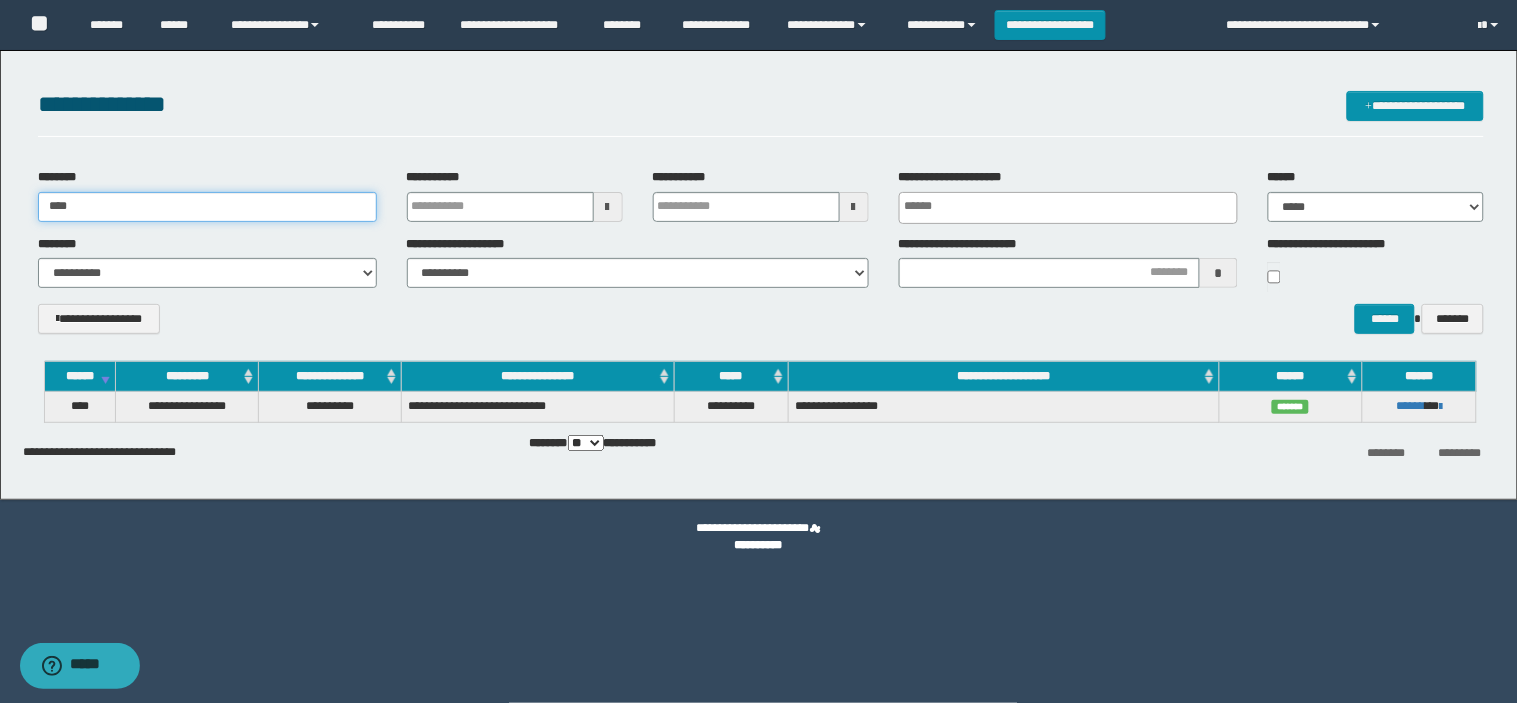 click on "****" at bounding box center [207, 207] 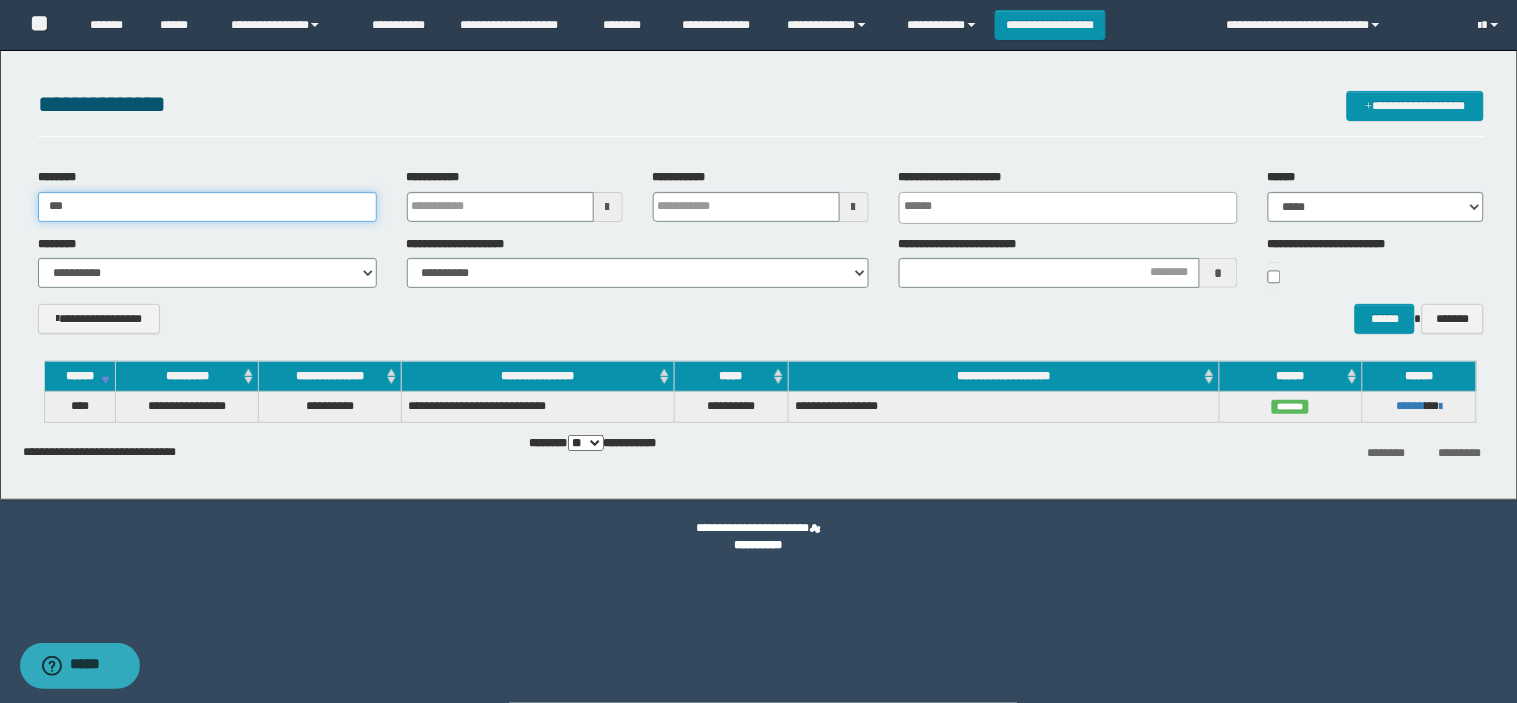 type on "**********" 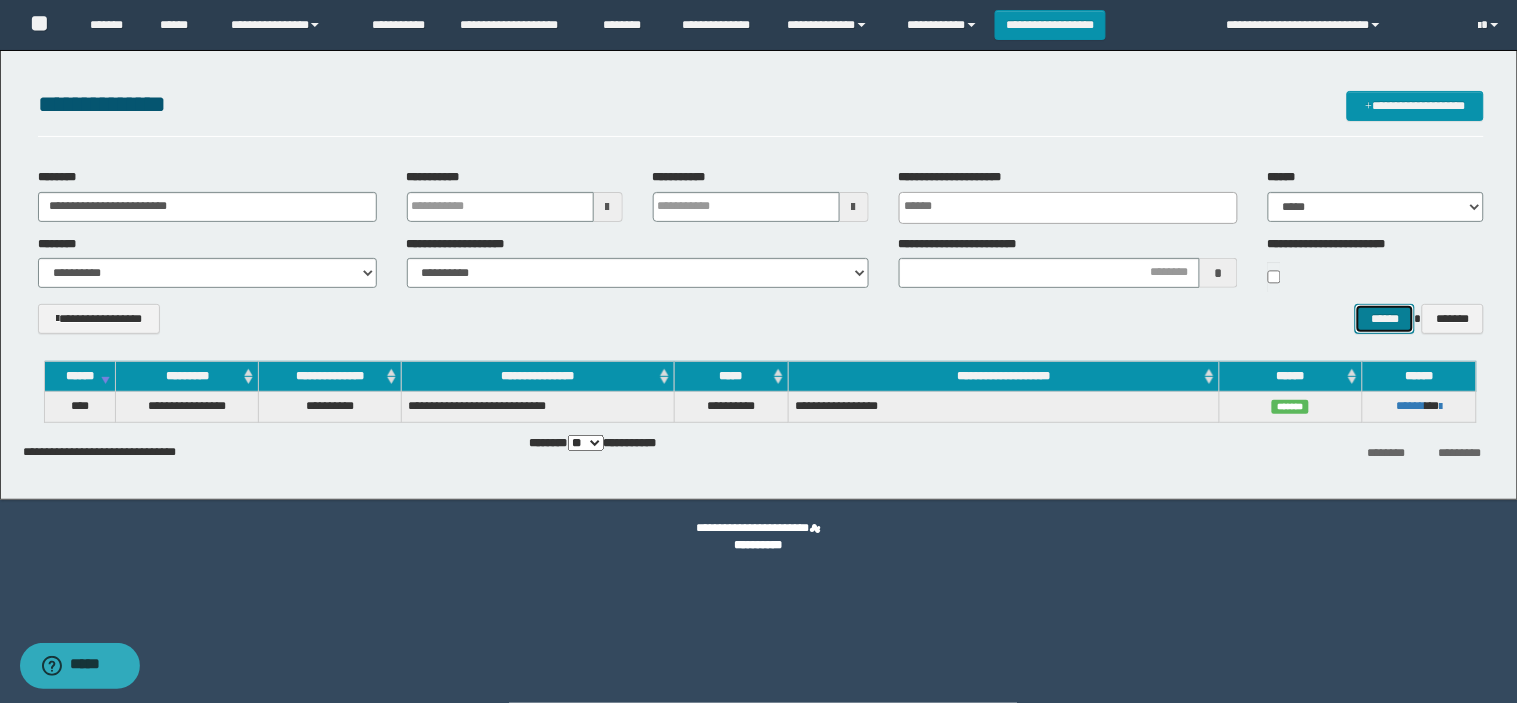 click on "******" at bounding box center [1385, 319] 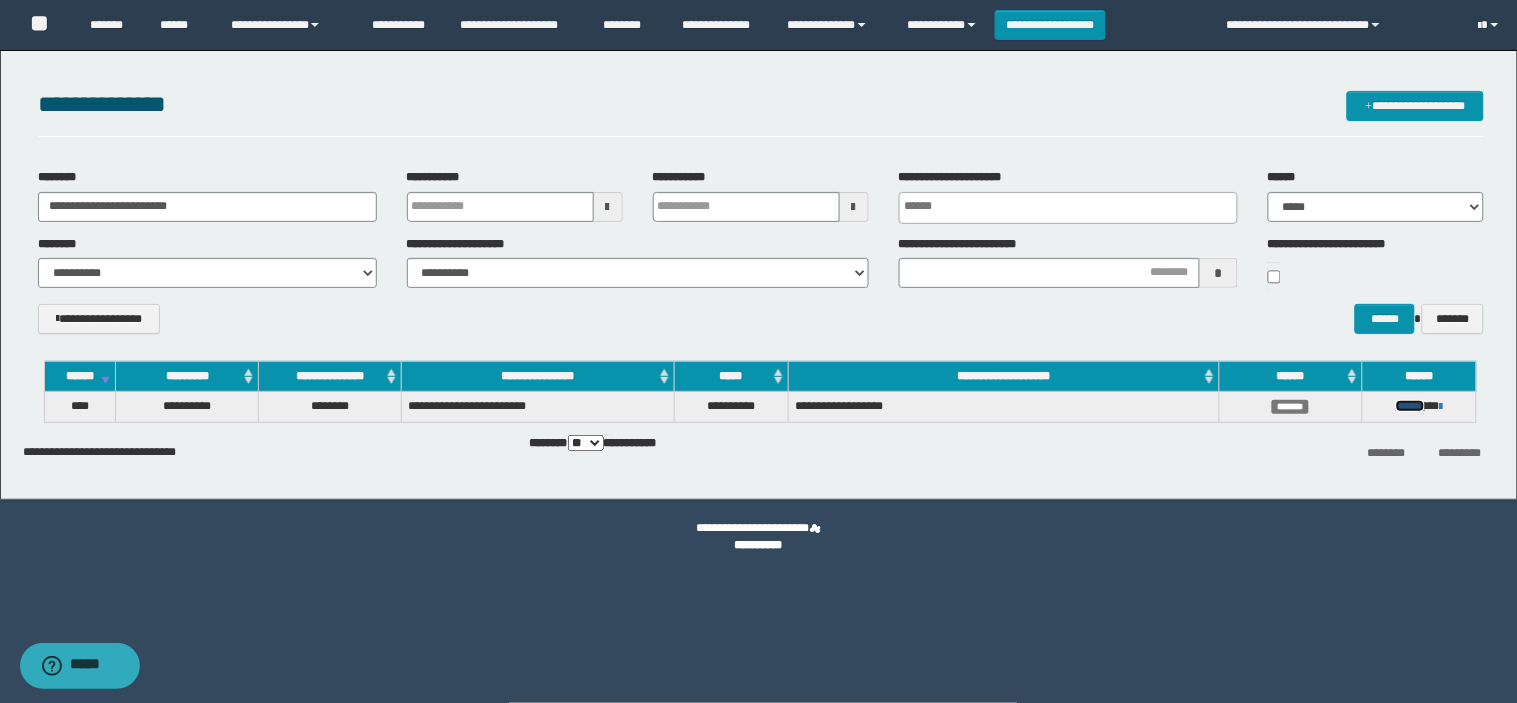 click on "******" at bounding box center (1410, 406) 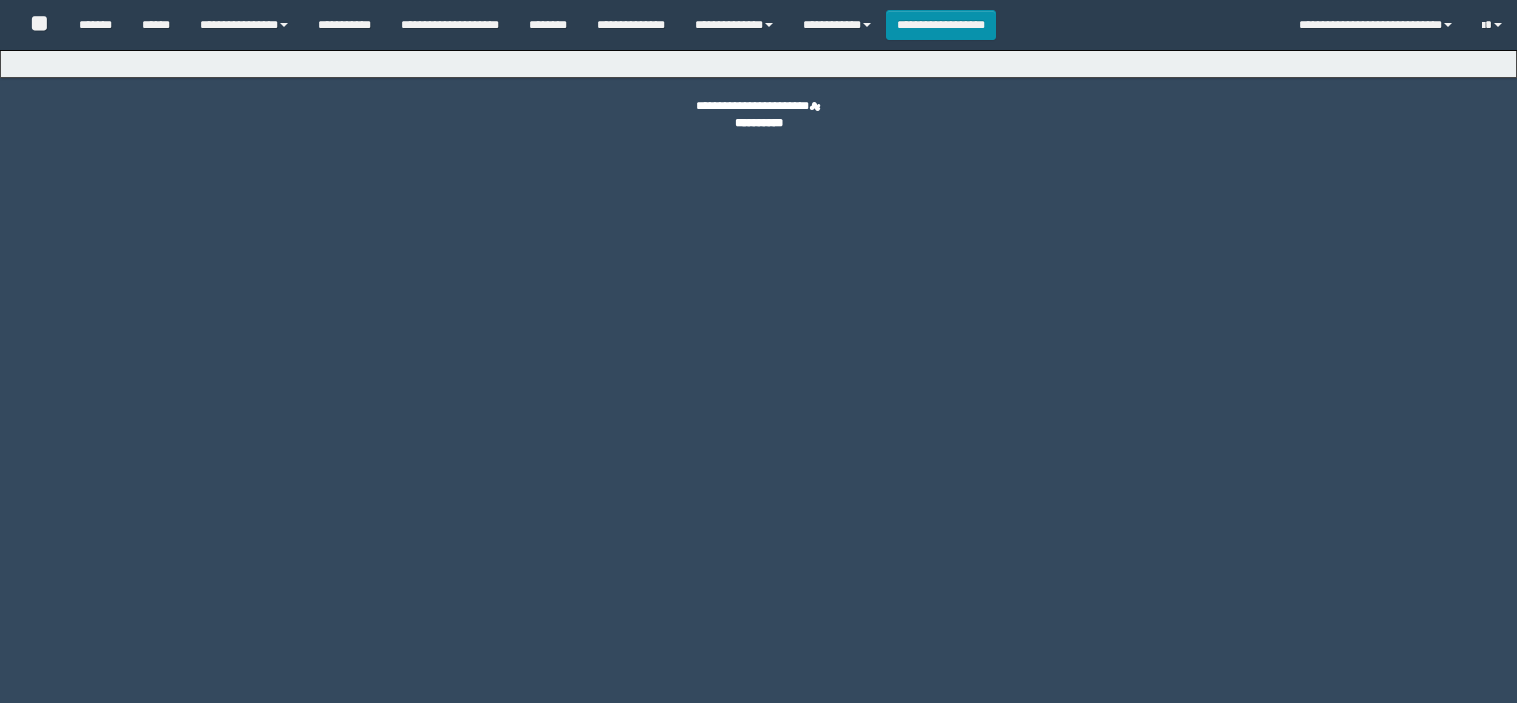 scroll, scrollTop: 0, scrollLeft: 0, axis: both 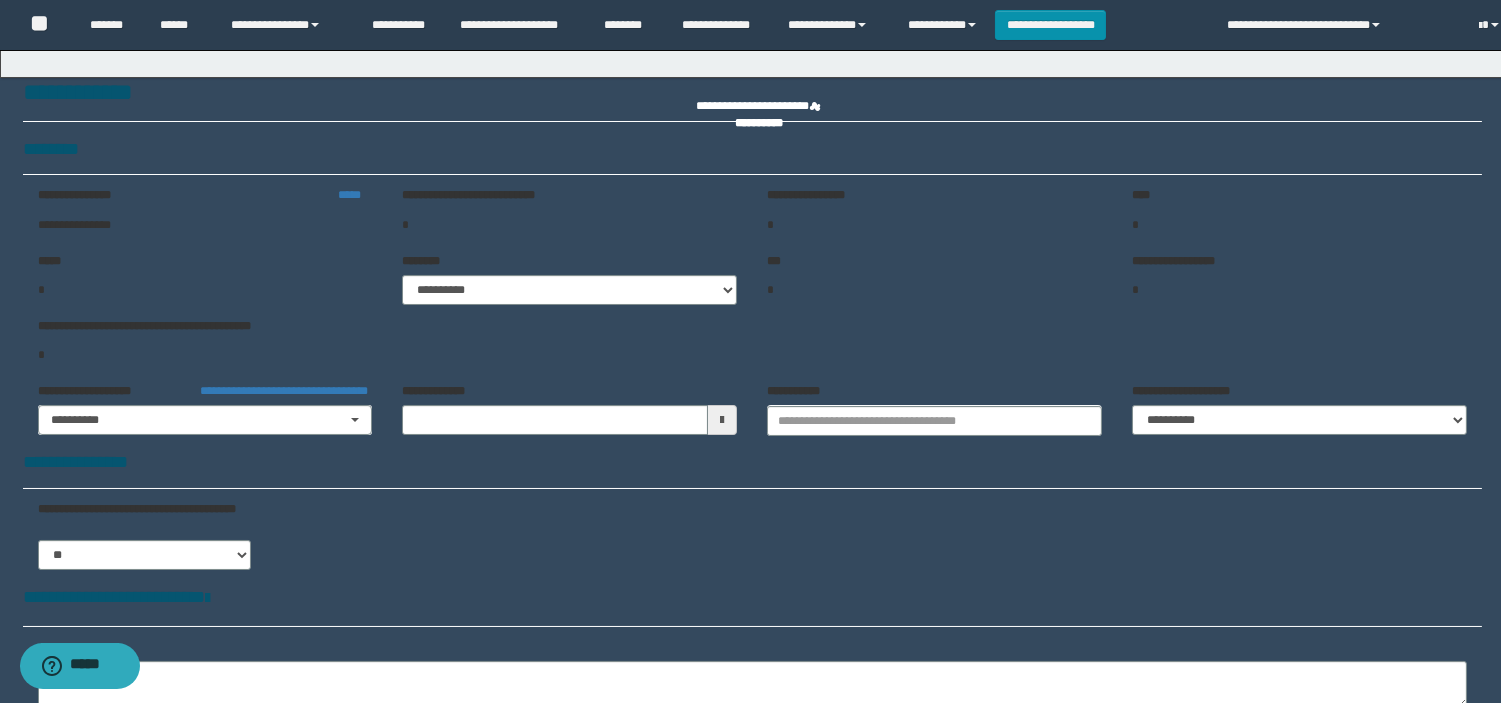 type on "**********" 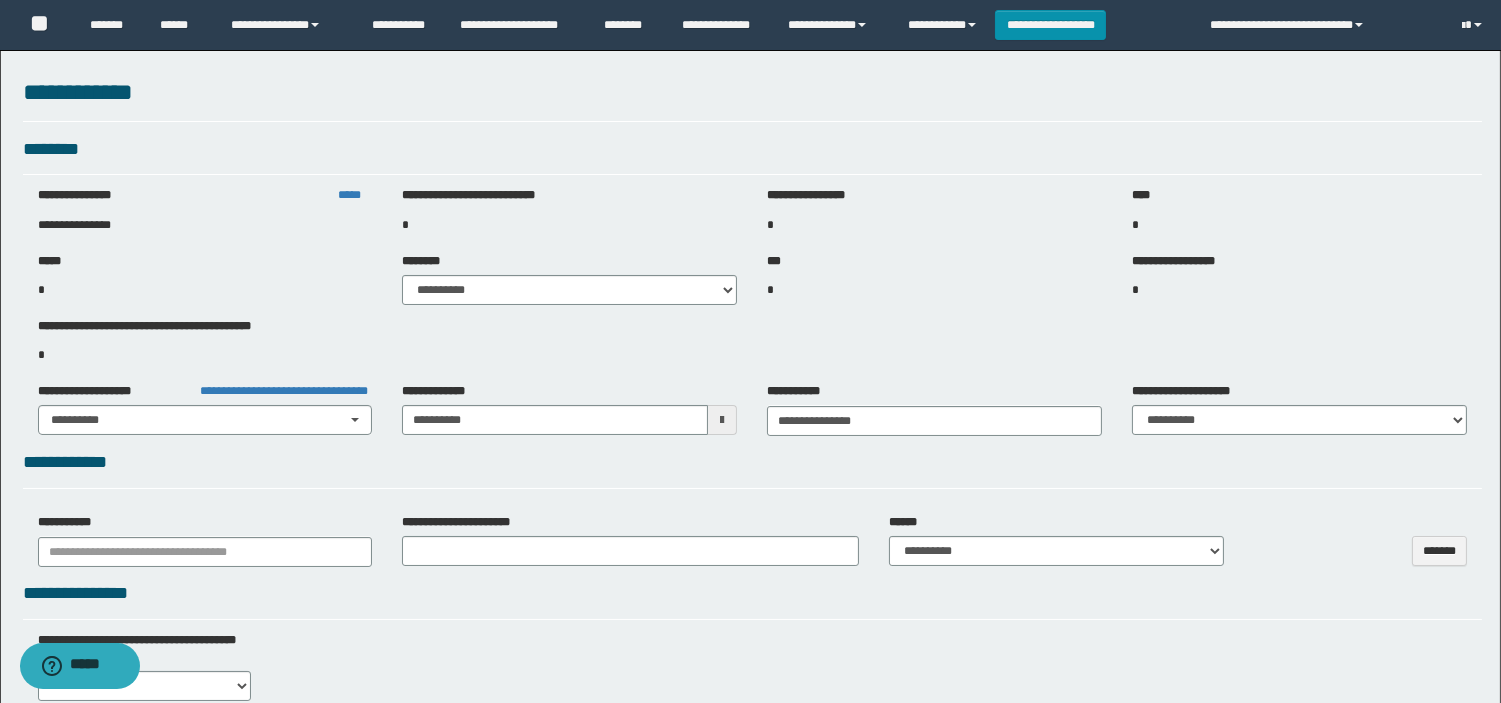 select on "**" 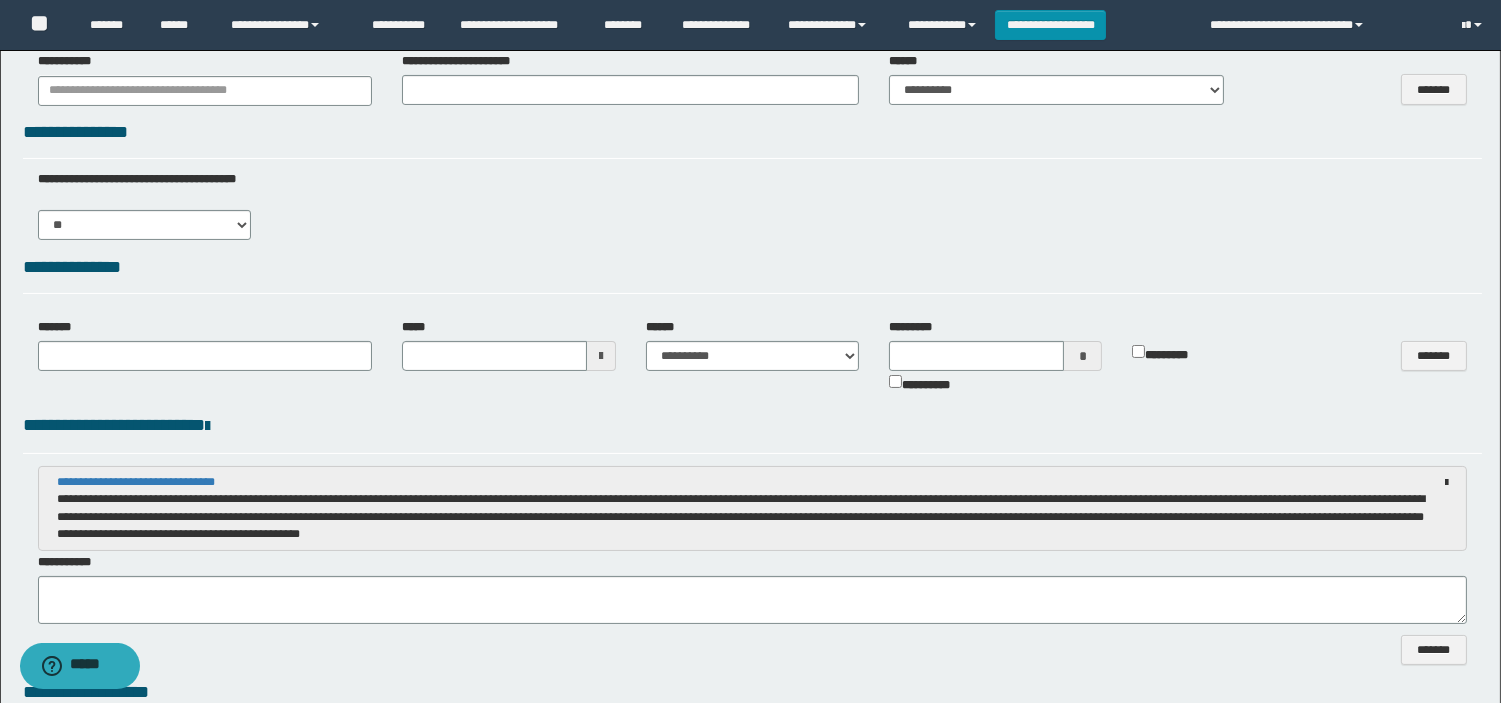 scroll, scrollTop: 575, scrollLeft: 0, axis: vertical 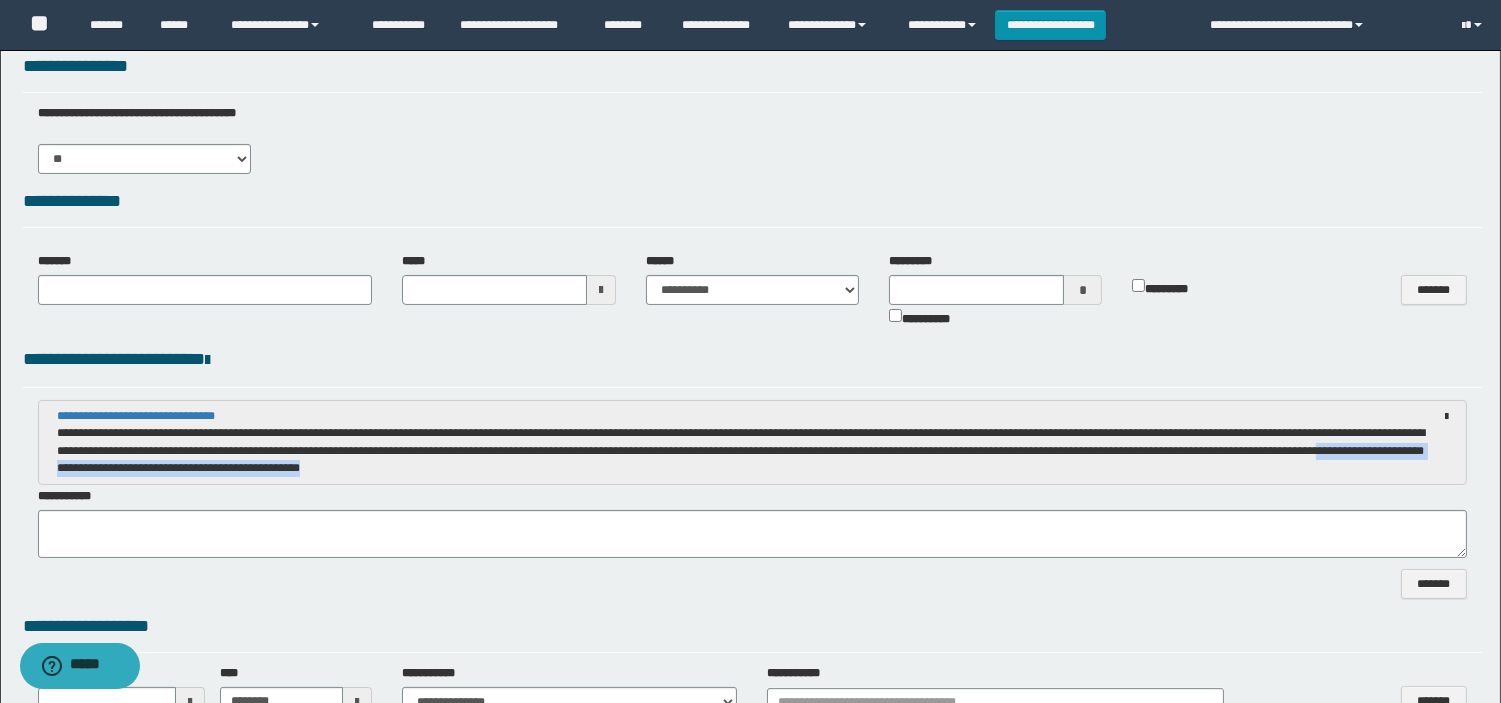 drag, startPoint x: 121, startPoint y: 467, endPoint x: 492, endPoint y: 470, distance: 371.01212 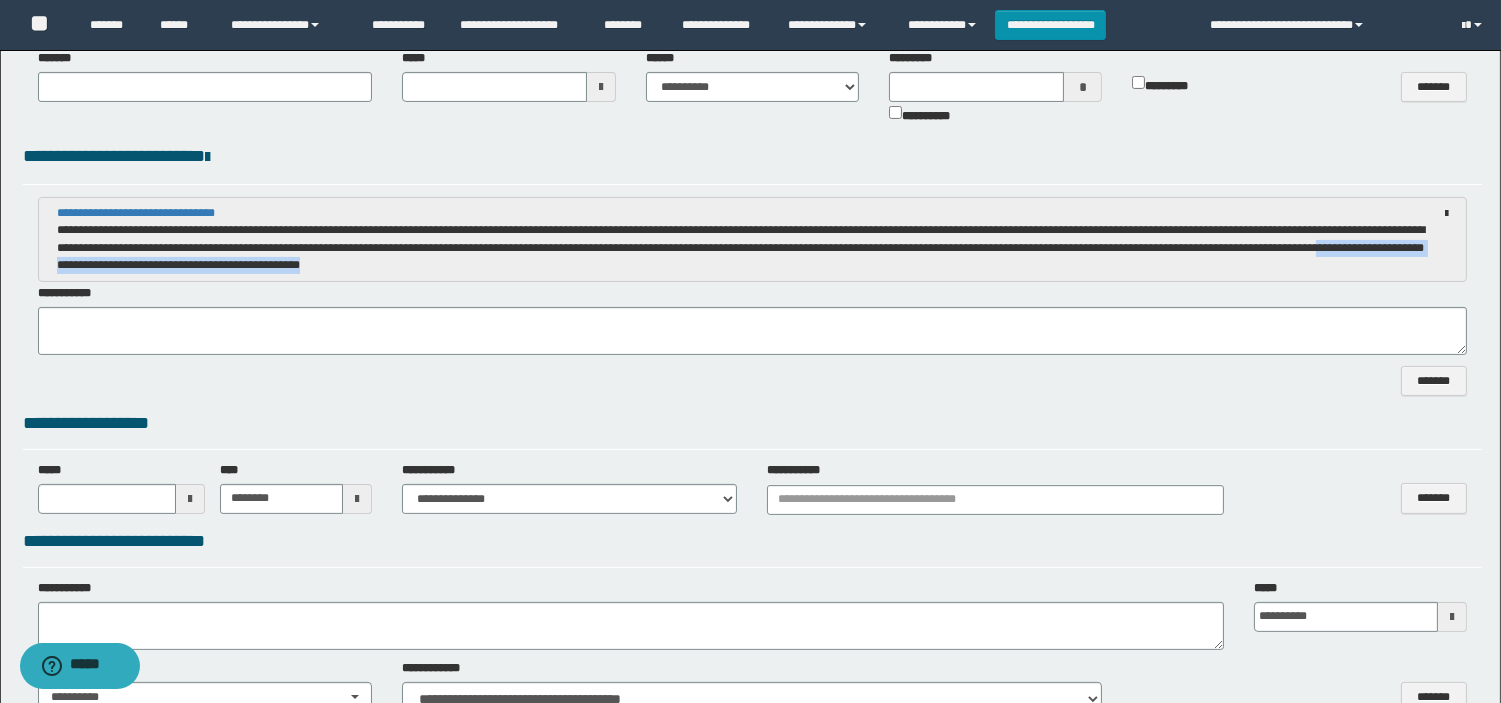 scroll, scrollTop: 886, scrollLeft: 0, axis: vertical 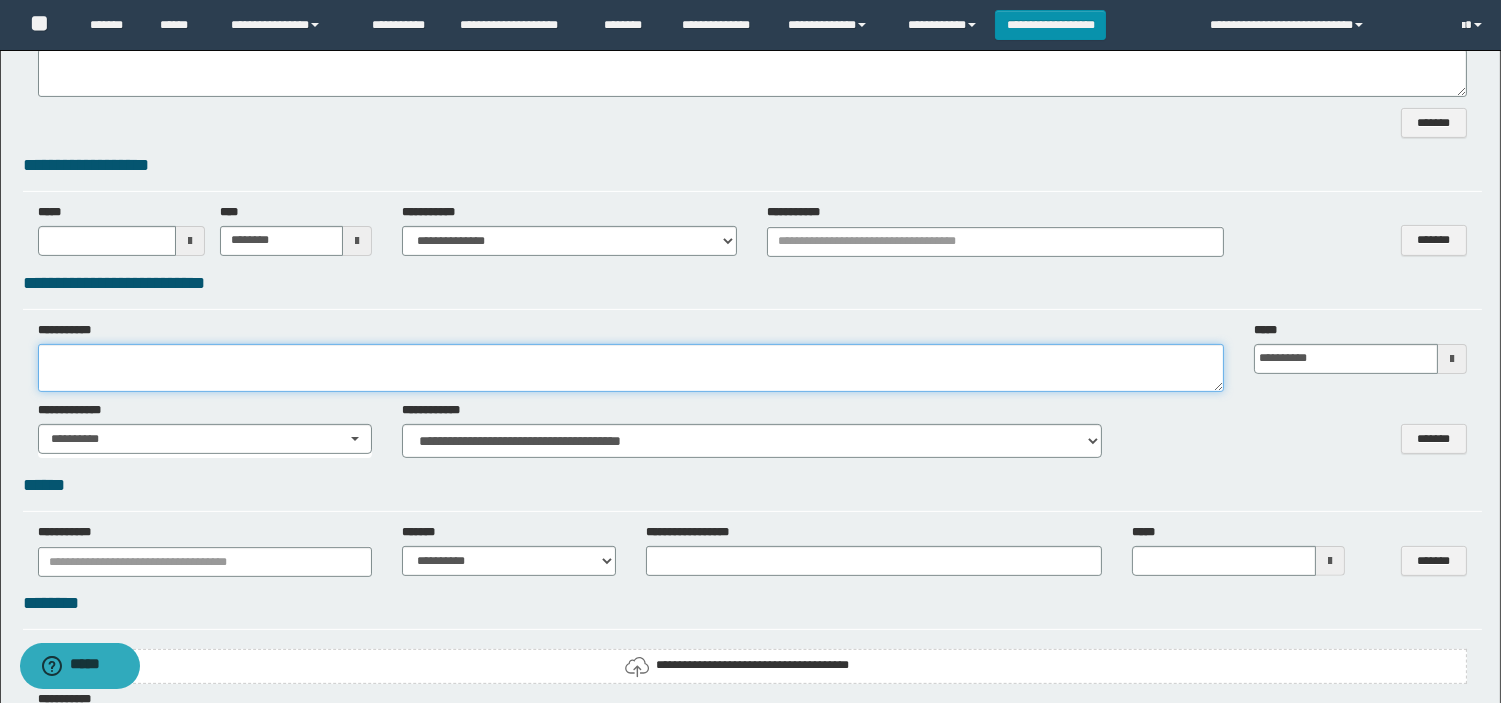 click at bounding box center [631, 368] 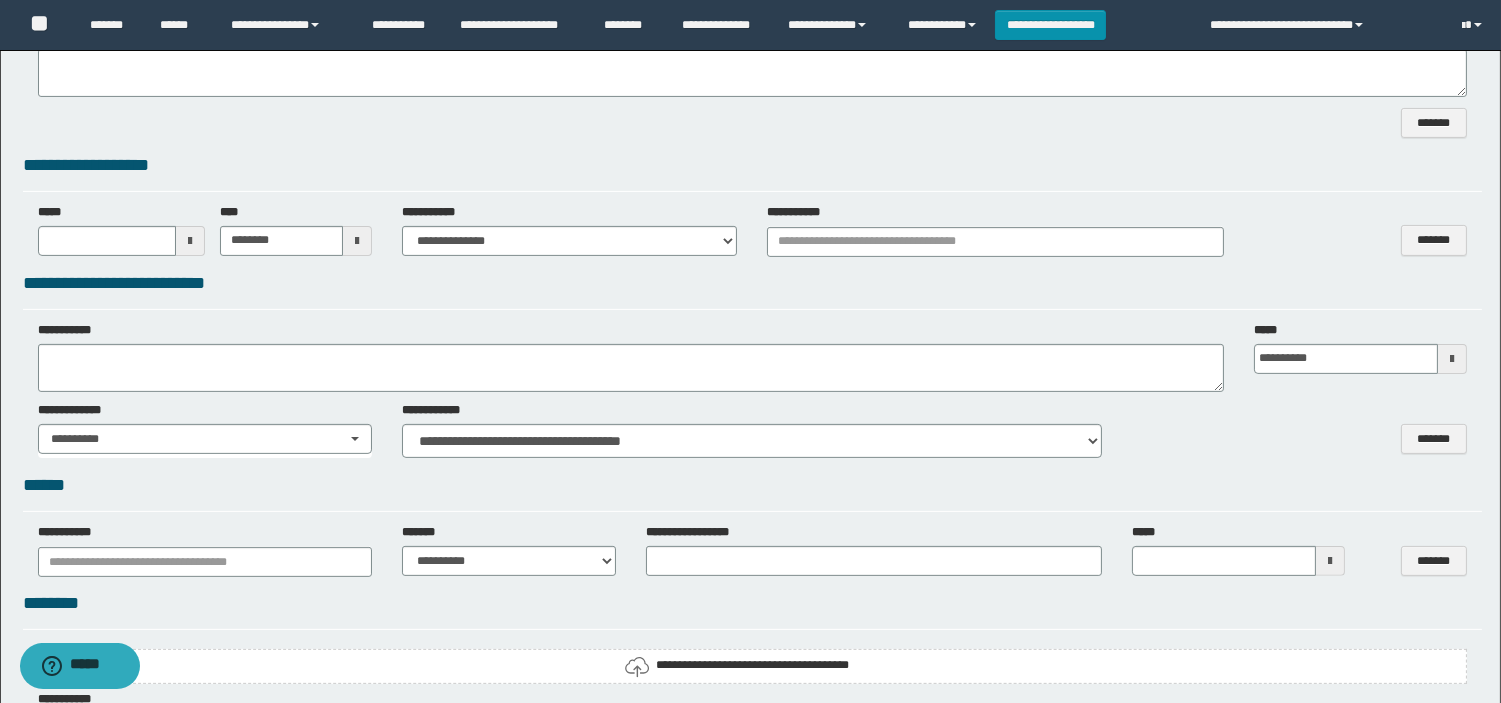 click at bounding box center (1452, 359) 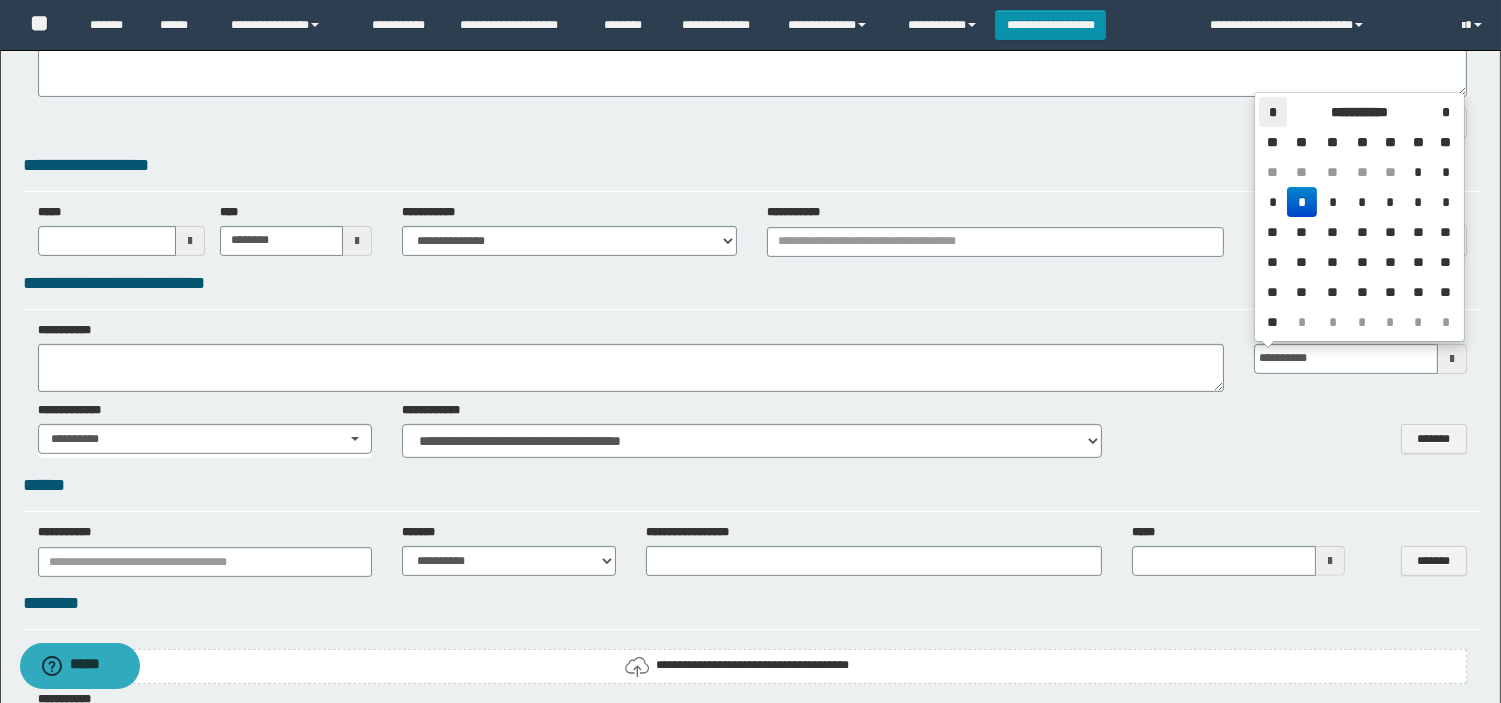 click on "*" at bounding box center (1273, 112) 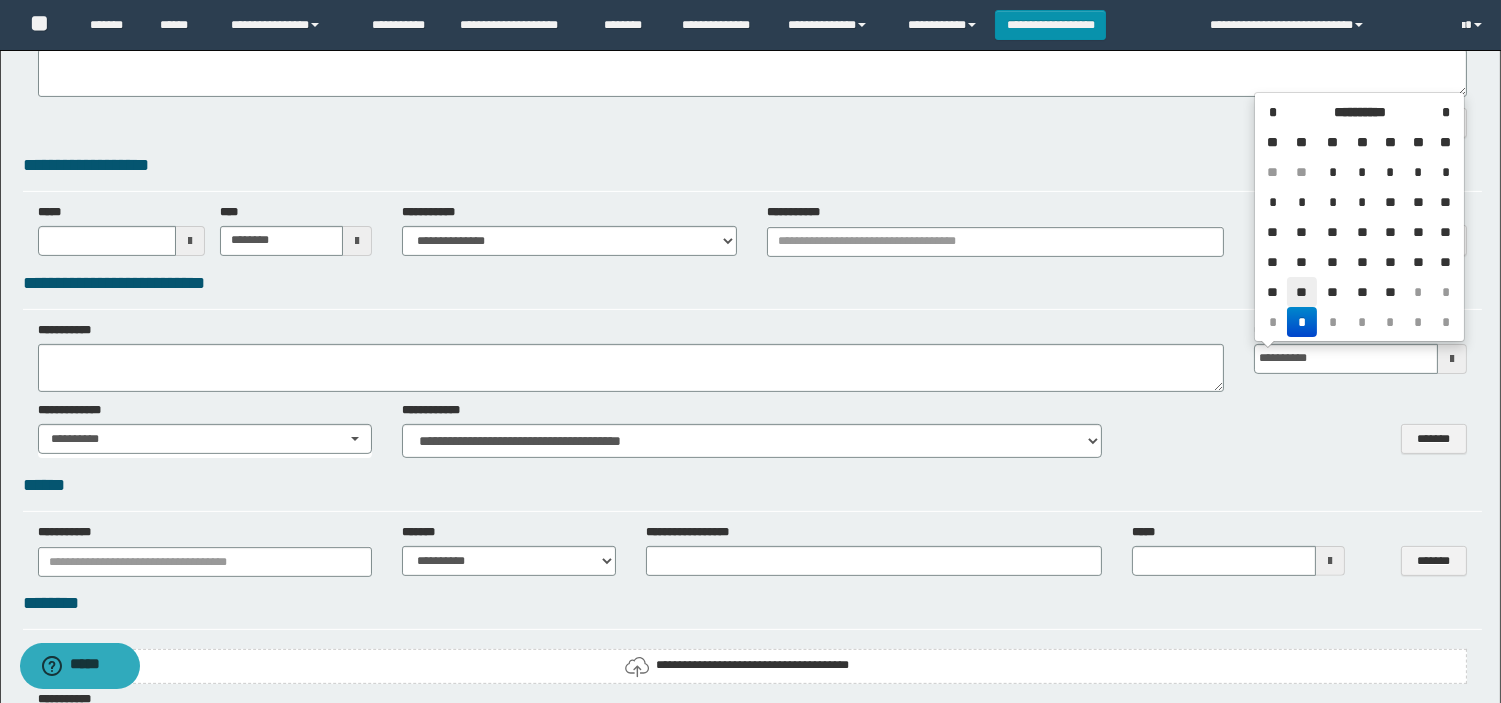 click on "**" at bounding box center [1301, 292] 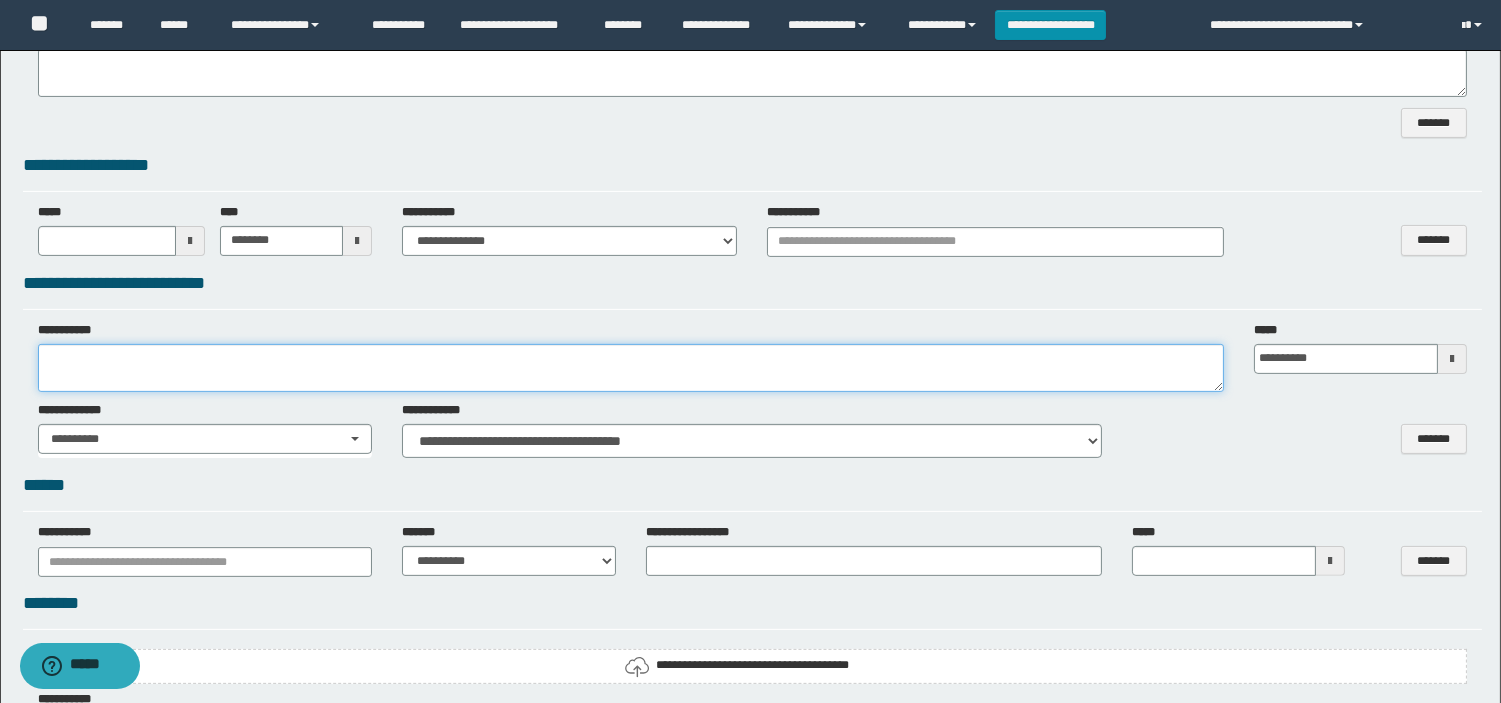 click at bounding box center [631, 368] 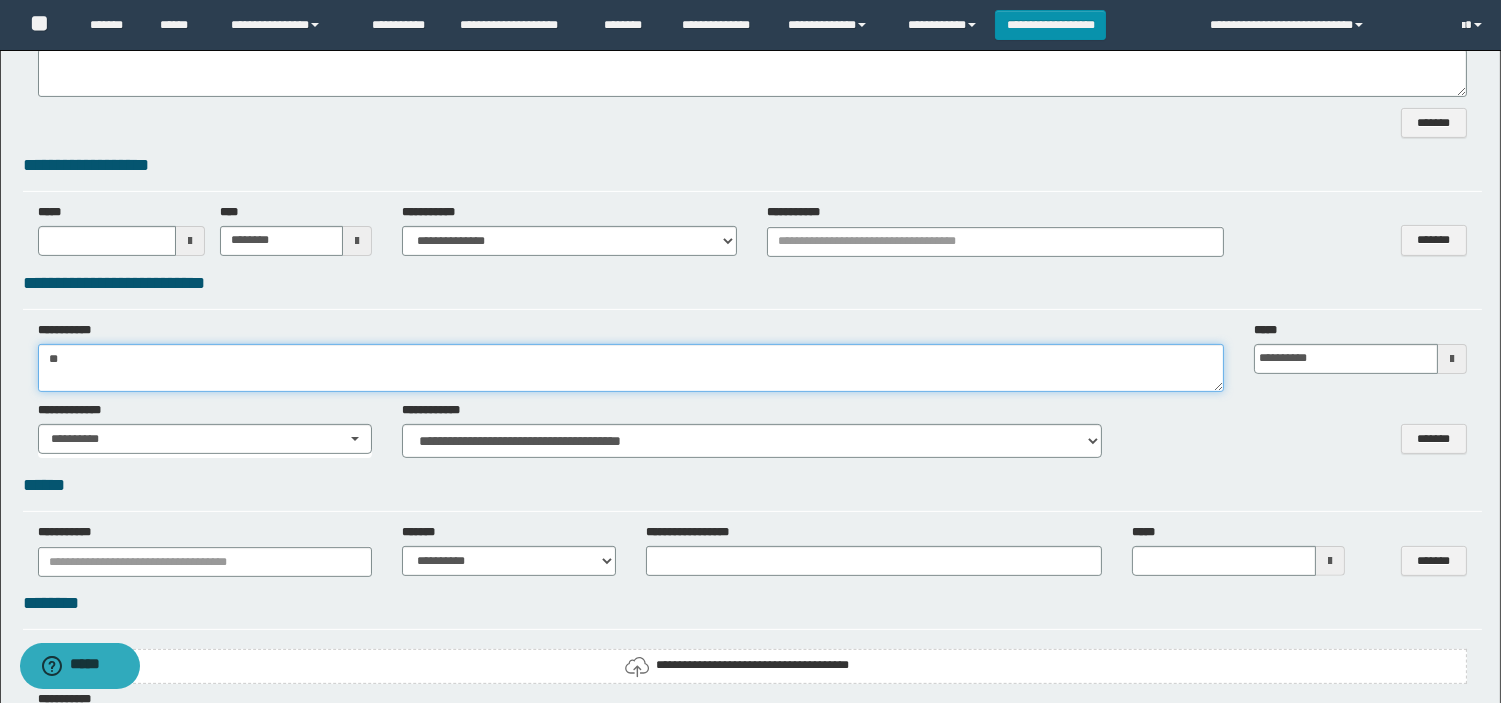 type on "*" 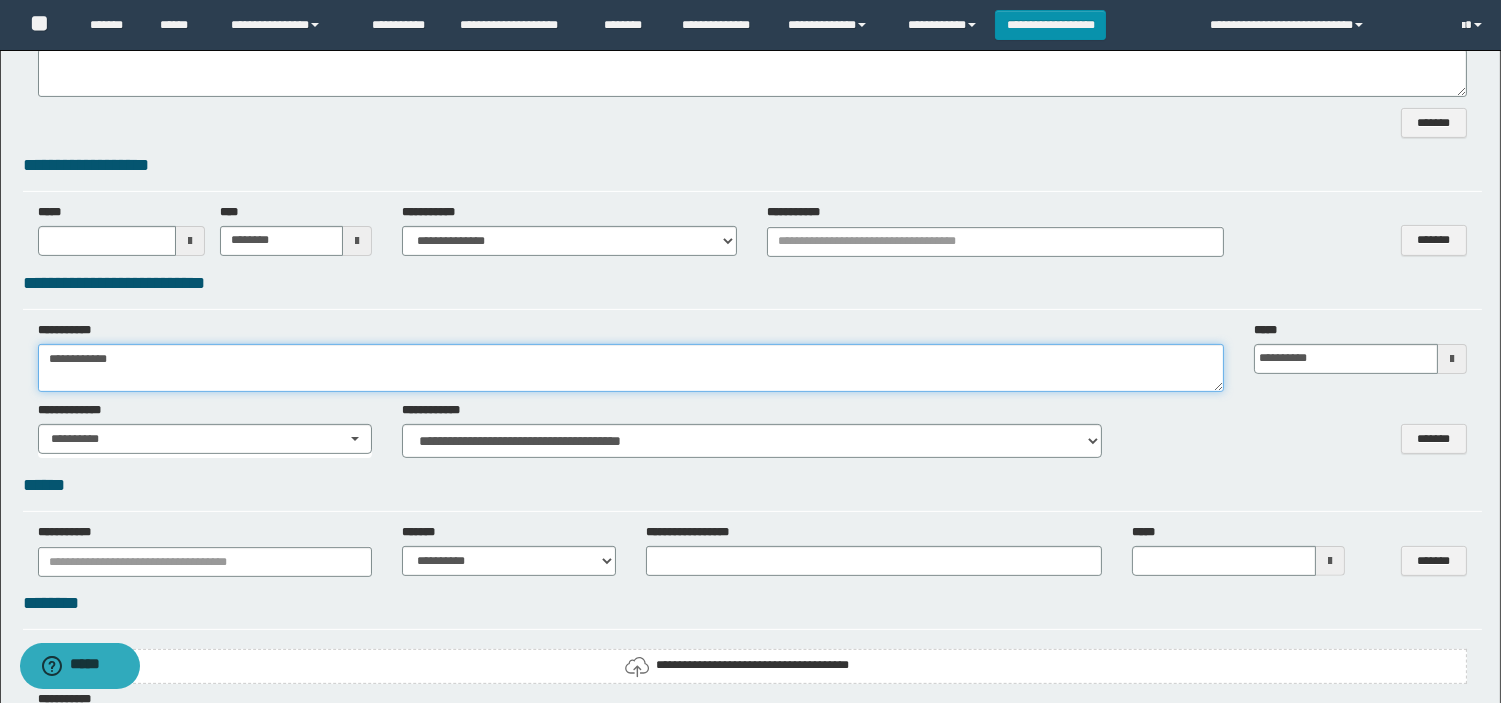 type on "**********" 